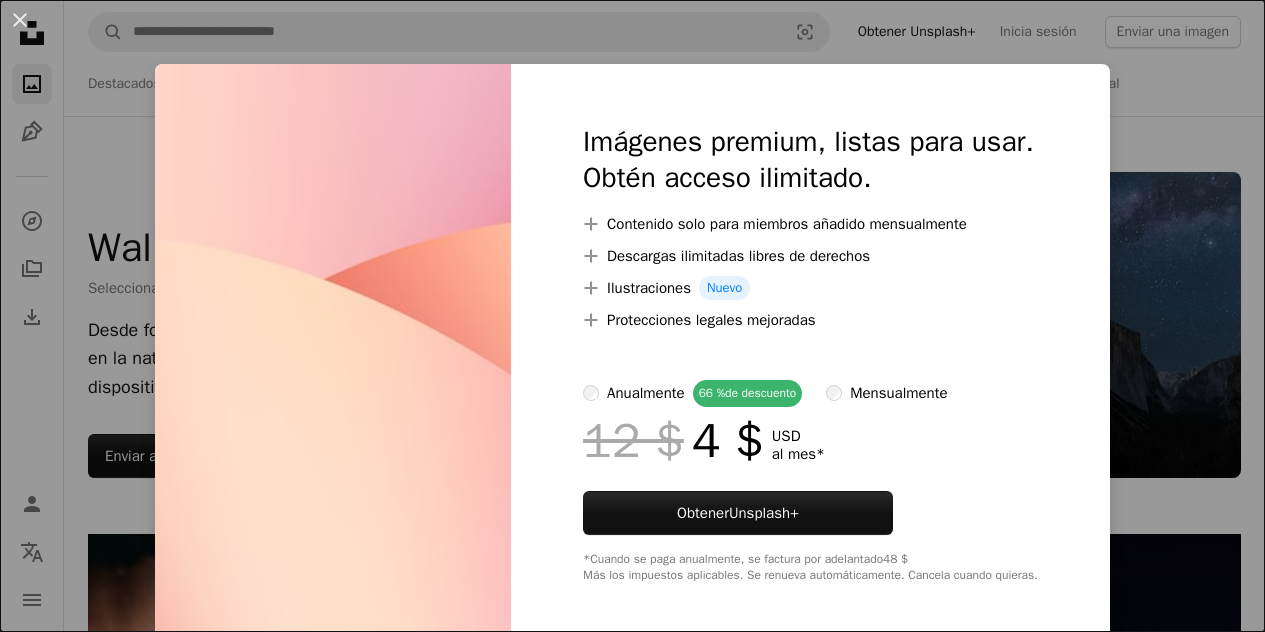 scroll, scrollTop: 6093, scrollLeft: 0, axis: vertical 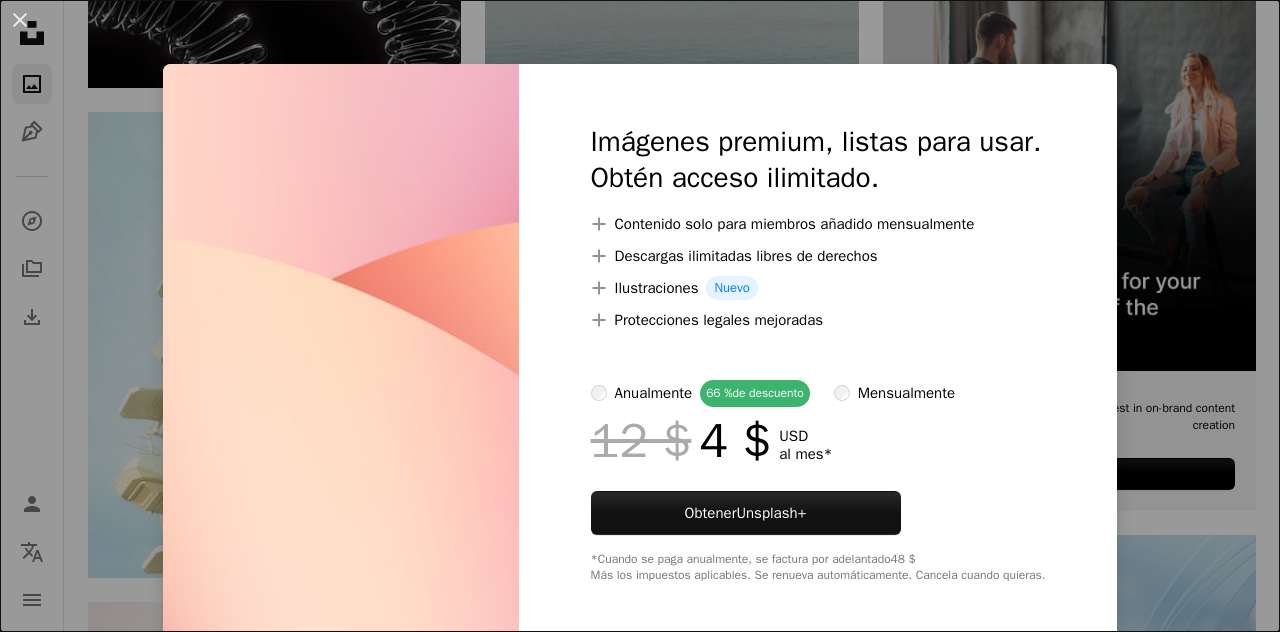 click on "An X shape Imágenes premium, listas para usar. Obtén acceso ilimitado. A plus sign Contenido solo para miembros añadido mensualmente A plus sign Descargas ilimitadas libres de derechos A plus sign Ilustraciones  Nuevo A plus sign Protecciones legales mejoradas anualmente 66 %  de descuento mensualmente 12 $   4 $ USD al mes * Obtener  Unsplash+ *Cuando se paga anualmente, se factura por adelantado  48 $ Más los impuestos aplicables. Se renueva automáticamente. Cancela cuando quieras." at bounding box center (640, 316) 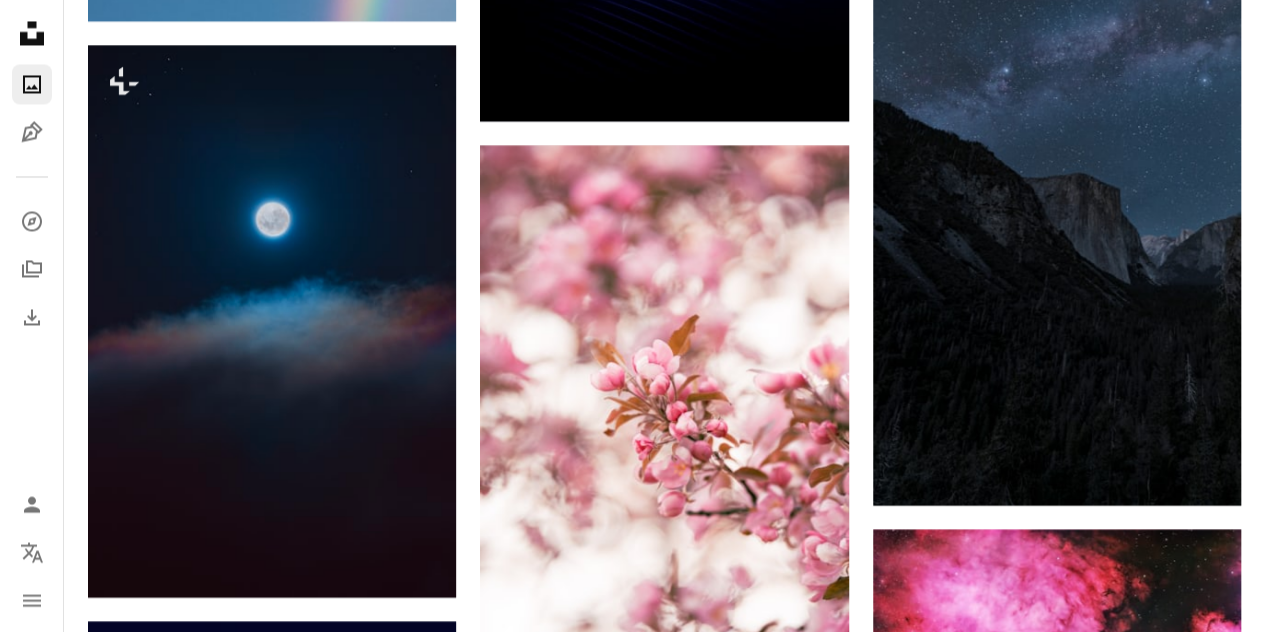 scroll, scrollTop: 0, scrollLeft: 0, axis: both 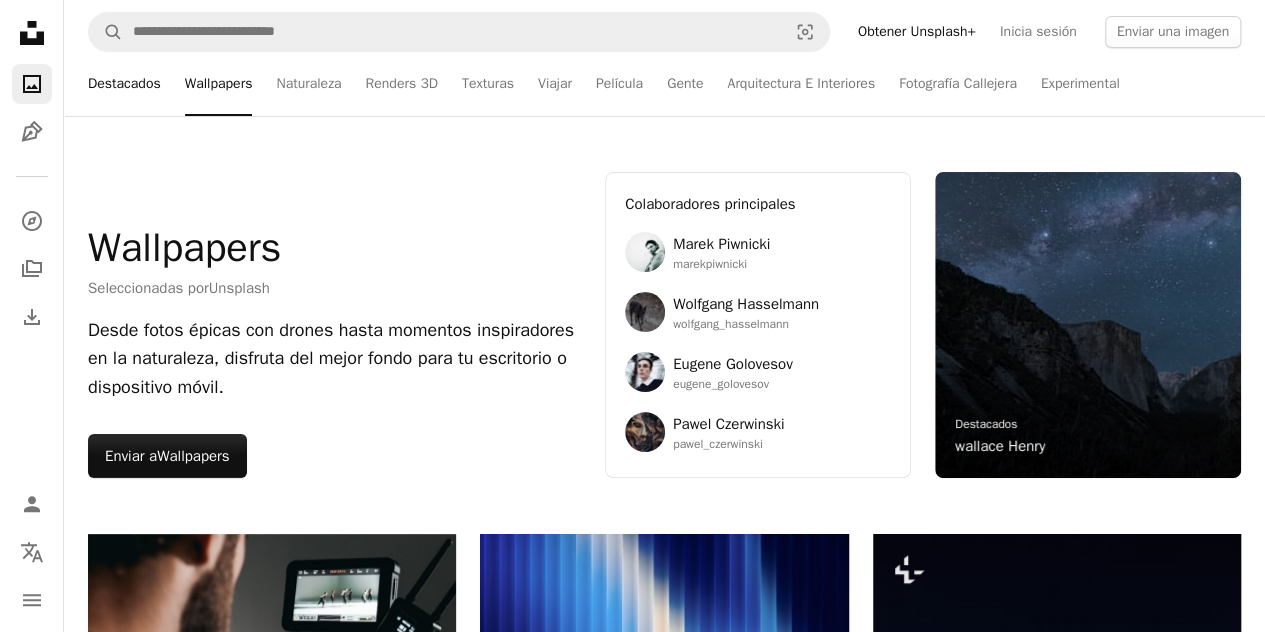 click on "Destacados" at bounding box center [124, 84] 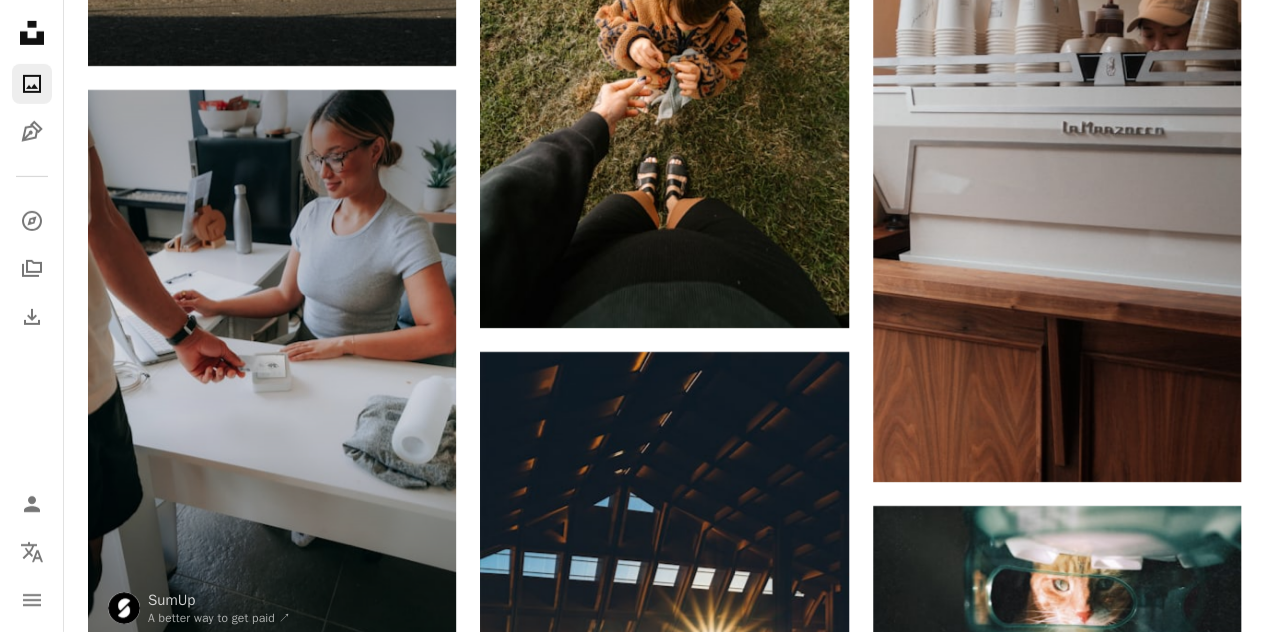 scroll, scrollTop: 0, scrollLeft: 0, axis: both 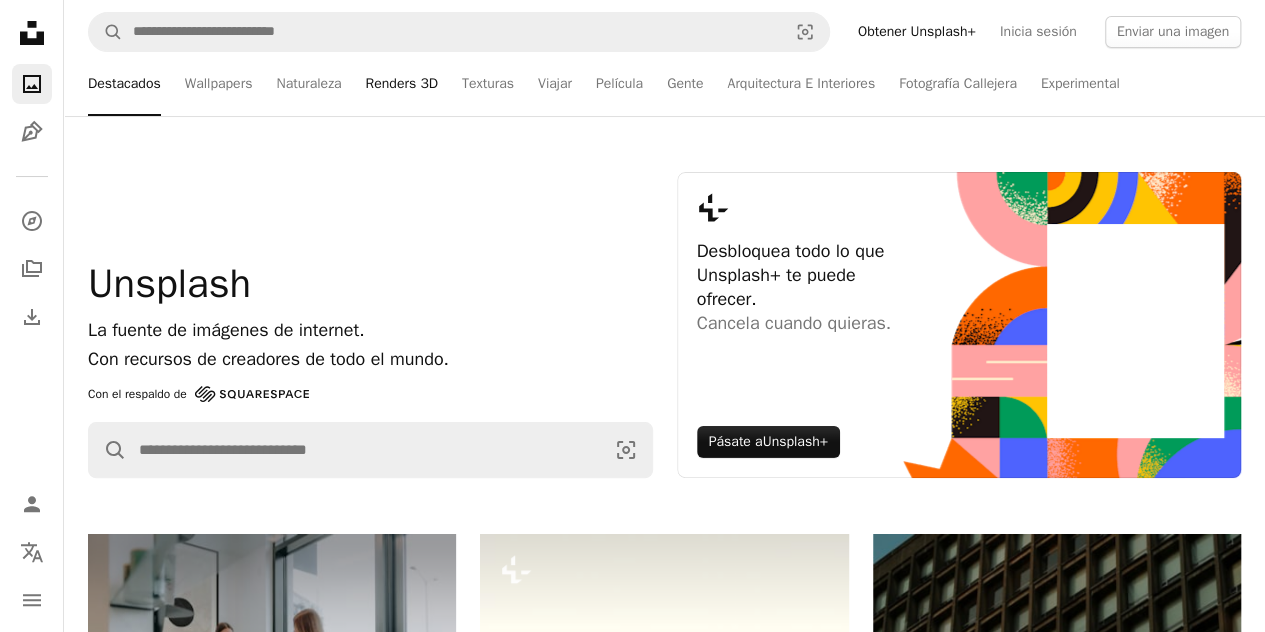 click on "Renders 3D" at bounding box center (402, 84) 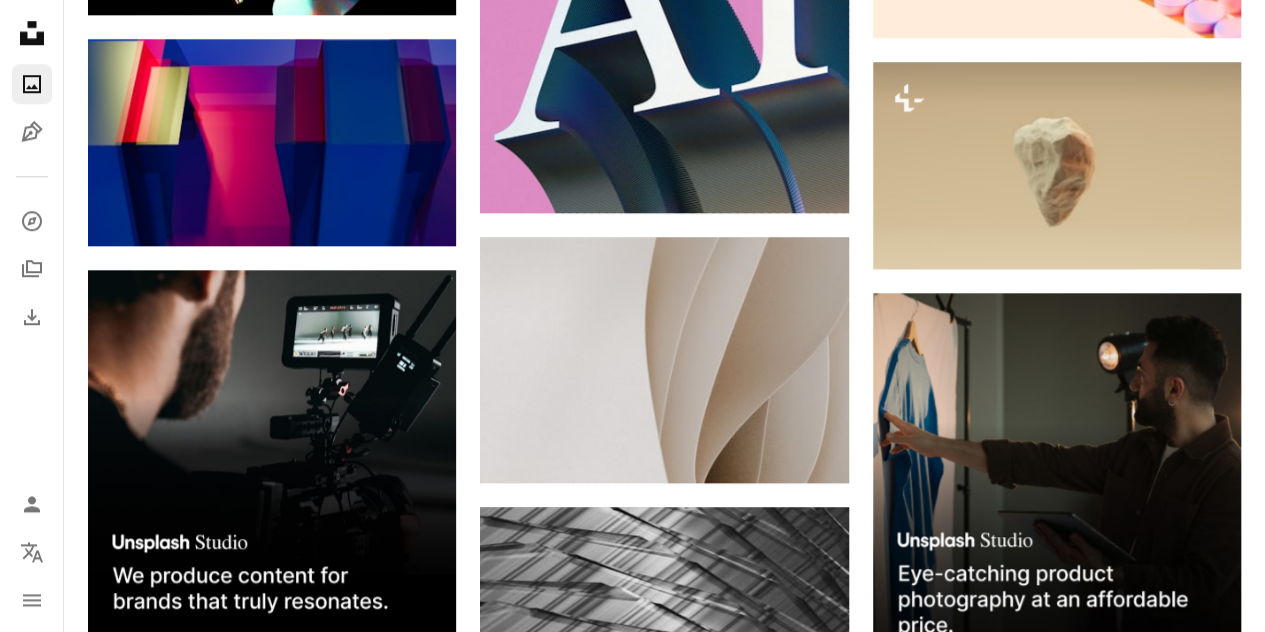 scroll, scrollTop: 4831, scrollLeft: 0, axis: vertical 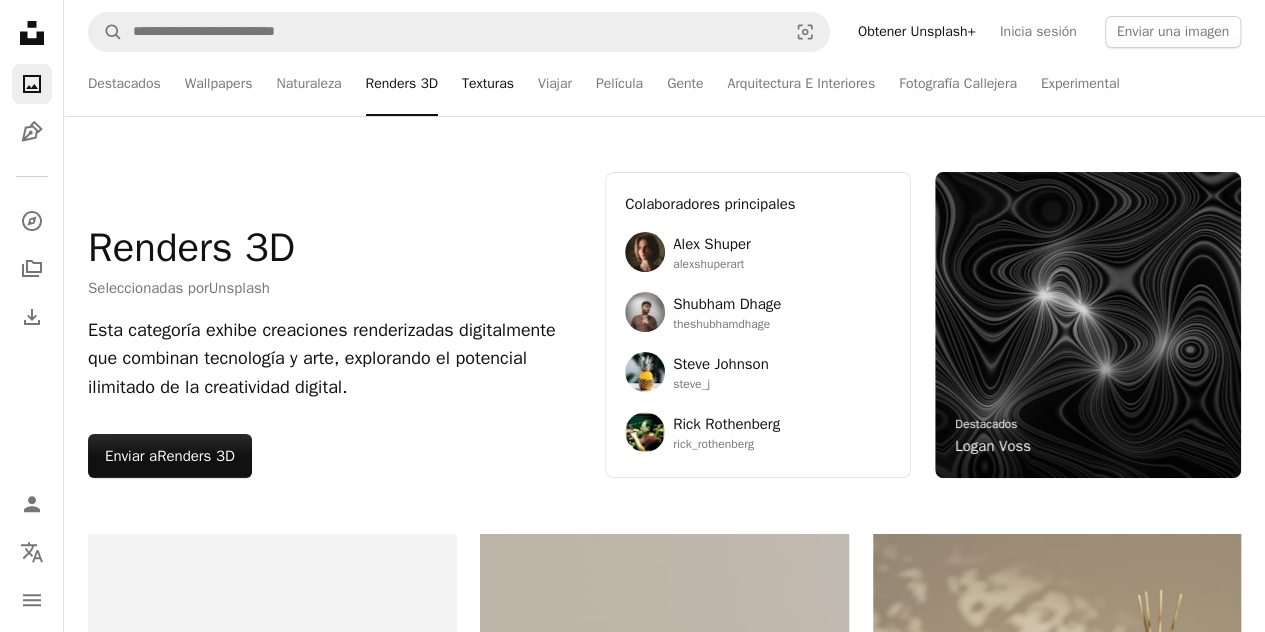 click on "Texturas" at bounding box center [488, 84] 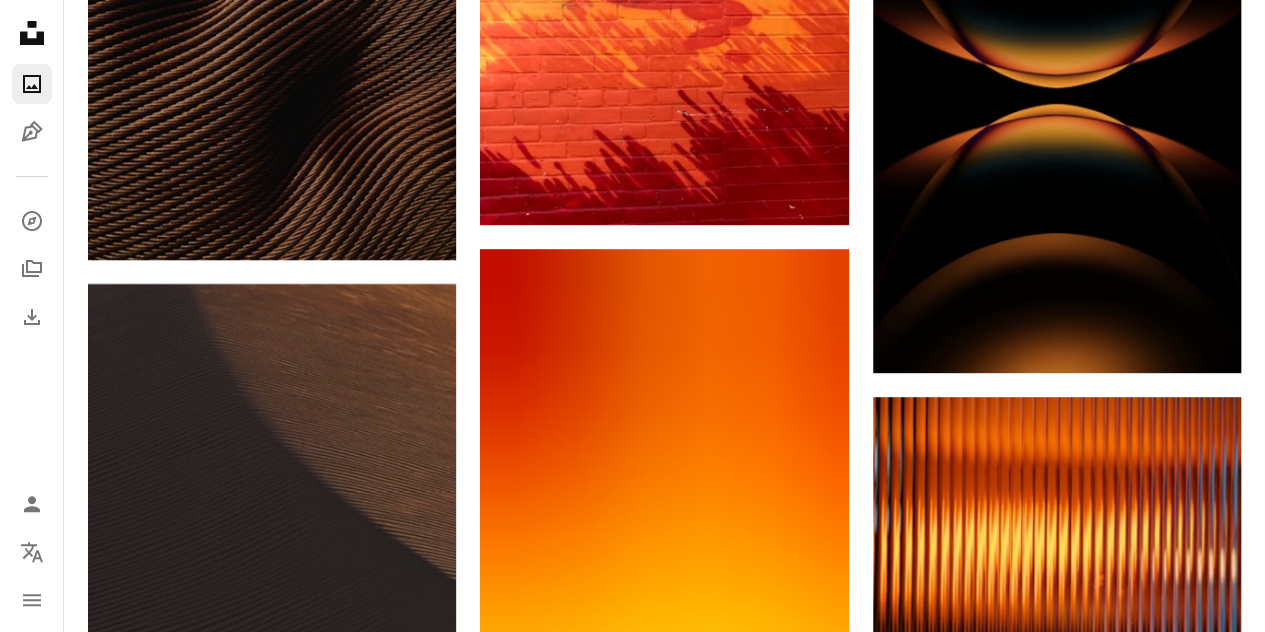 scroll, scrollTop: 5344, scrollLeft: 0, axis: vertical 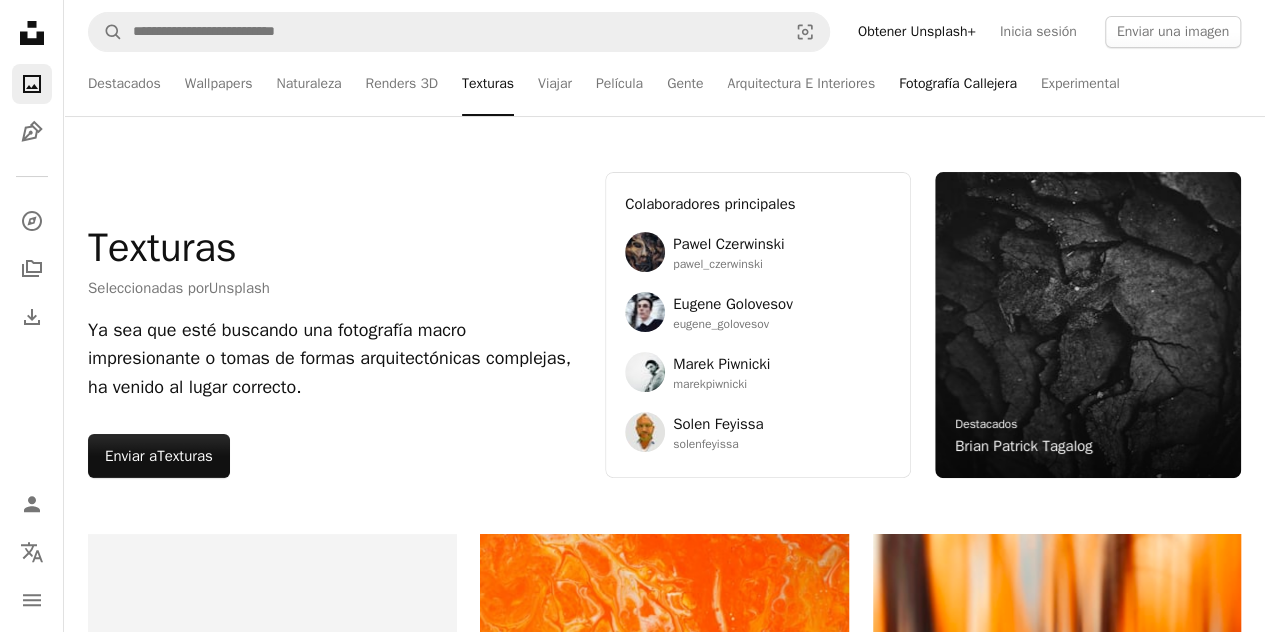 click on "Fotografía Callejera" at bounding box center [958, 84] 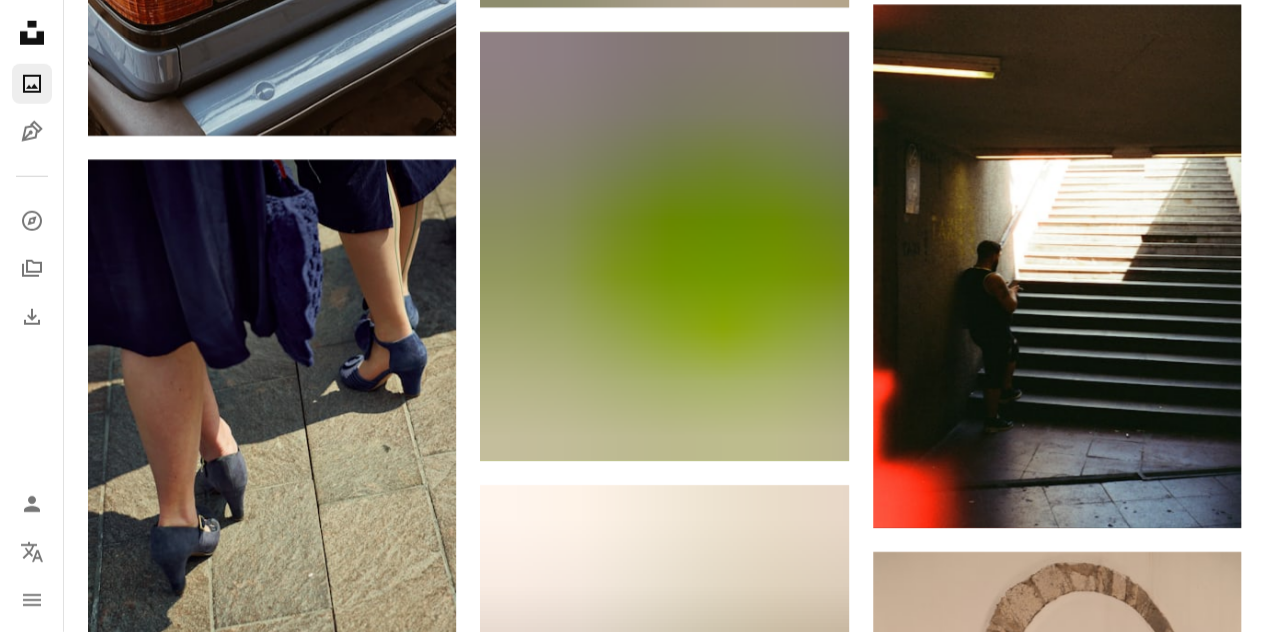 scroll, scrollTop: 2856, scrollLeft: 0, axis: vertical 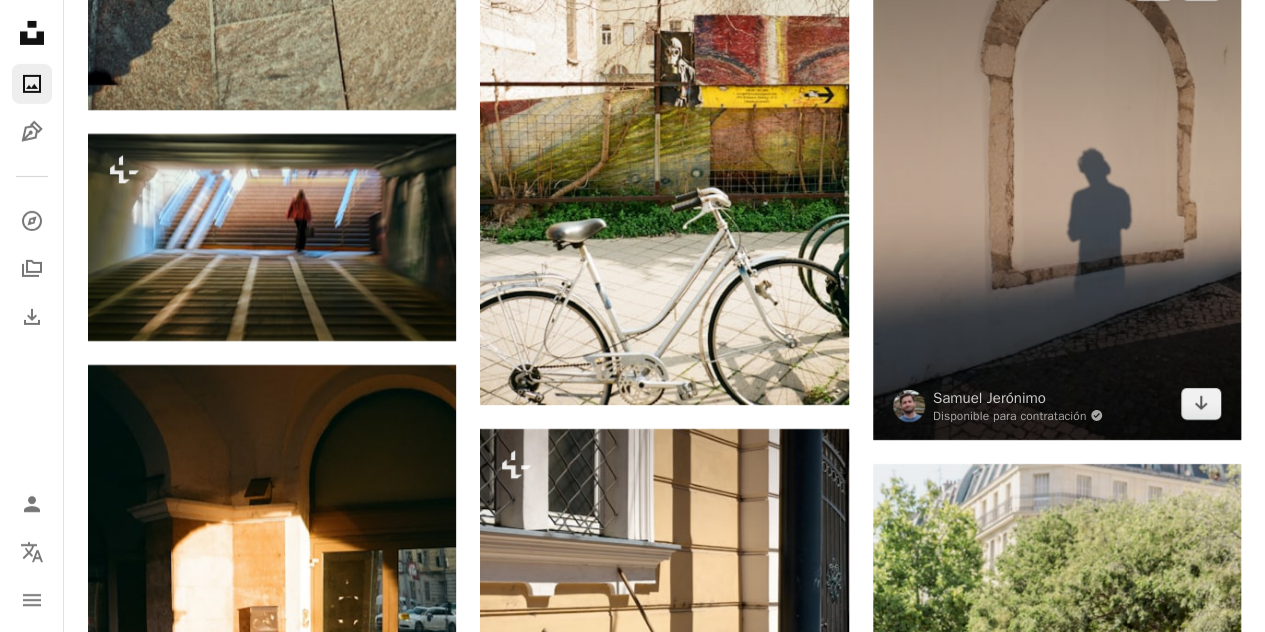 click at bounding box center [1057, 194] 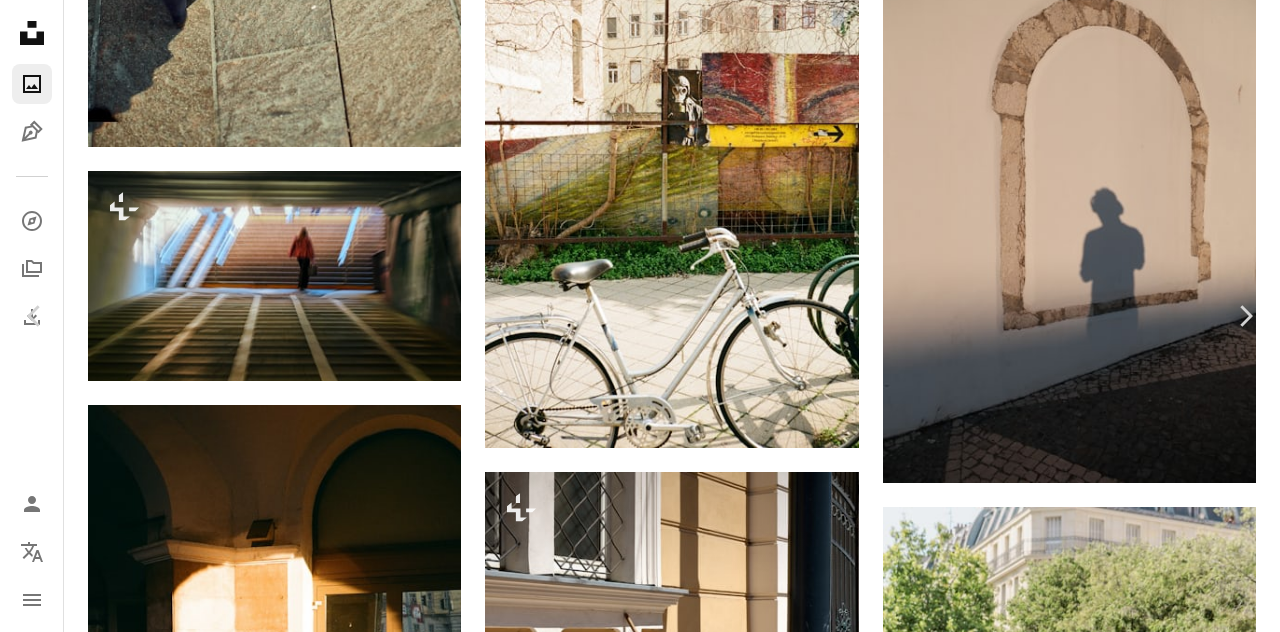 click on "An X shape Chevron left Chevron right [FIRST] [LAST] Disponible para contratación A checkmark inside of a circle A heart A plus sign Editar imagen   Plus sign for Unsplash+ Descargar gratis Chevron down Zoom in Visualizaciones 18.112 Descargas 67 Presentado en Fotos ,  Experimental ,  Fotografía callejera A forward-right arrow Compartir Info icon Información More Actions A map marker [CITY], [COUNTRY] Calendar outlined Publicado  hace 3 días Camera FUJIFILM, GFX50S II Safety Uso gratuito bajo la  Licencia Unsplash Fotografía callejera experimental hombre Humano pared adulto masculino camino [COUNTRY] cabeza arco pasarela arqueado Imágenes gratuitas Explora imágenes premium relacionadas en iStock  |  Ahorra un 20 % con el código UNSPLASH20 Ver más en iStock  ↗ Imágenes relacionadas A heart A plus sign [FIRST] [LAST] Arrow pointing down A heart A plus sign [FIRST] [LAST] Arrow pointing down A heart A plus sign [FIRST] [LAST] Arrow pointing down A heart A plus sign [FIRST] [LAST] Arrow pointing down" at bounding box center (640, 3489) 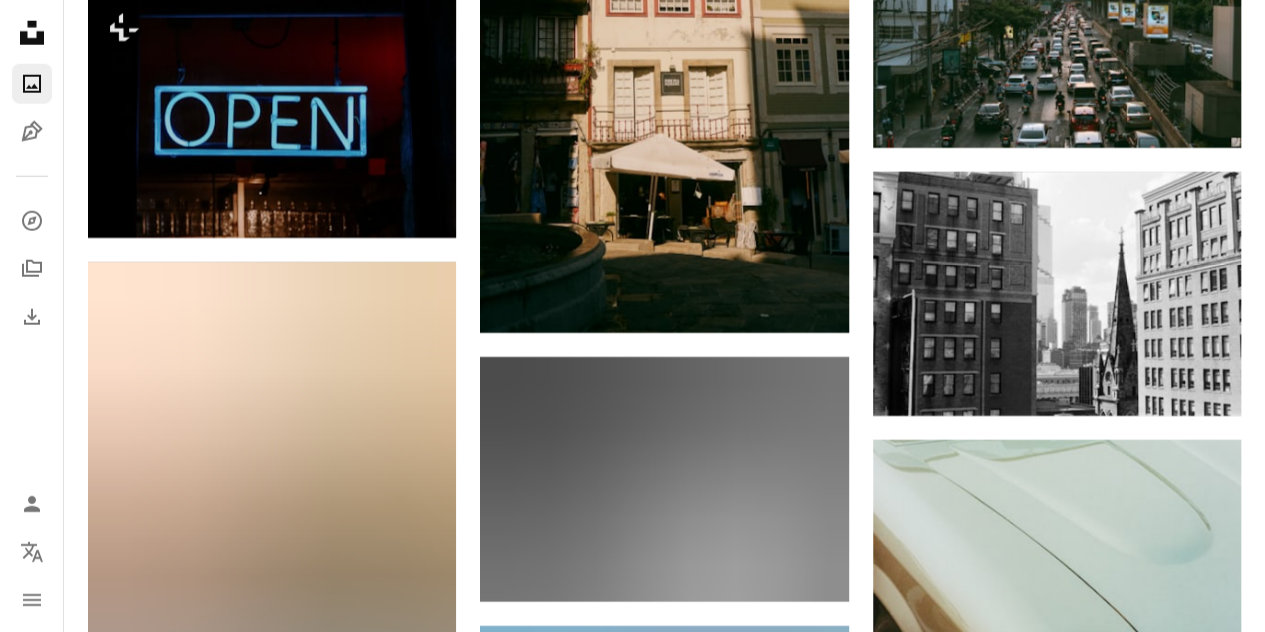 scroll, scrollTop: 7154, scrollLeft: 0, axis: vertical 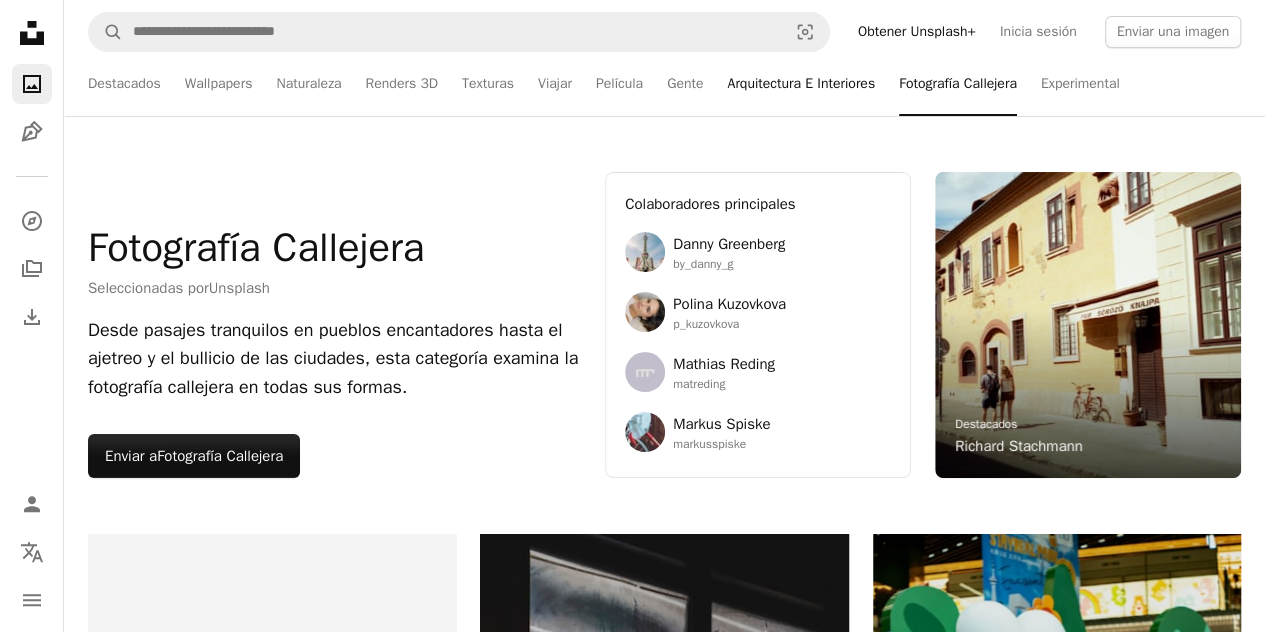 click on "Arquitectura E Interiores" at bounding box center [801, 84] 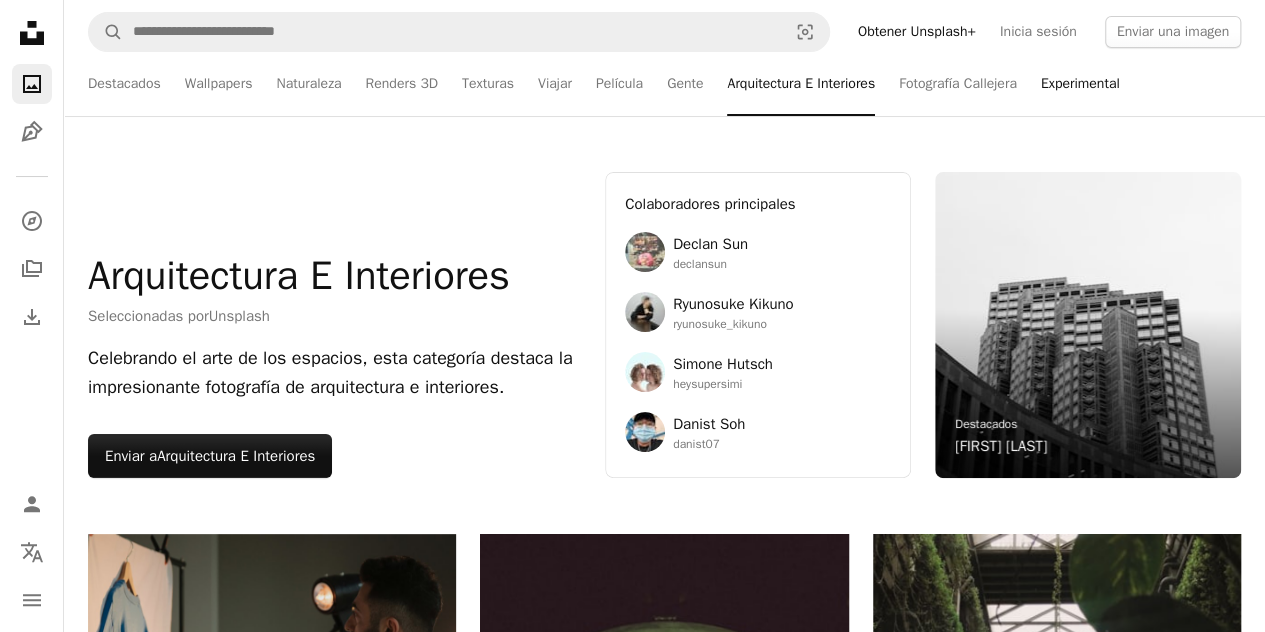 click on "Experimental" at bounding box center [1080, 84] 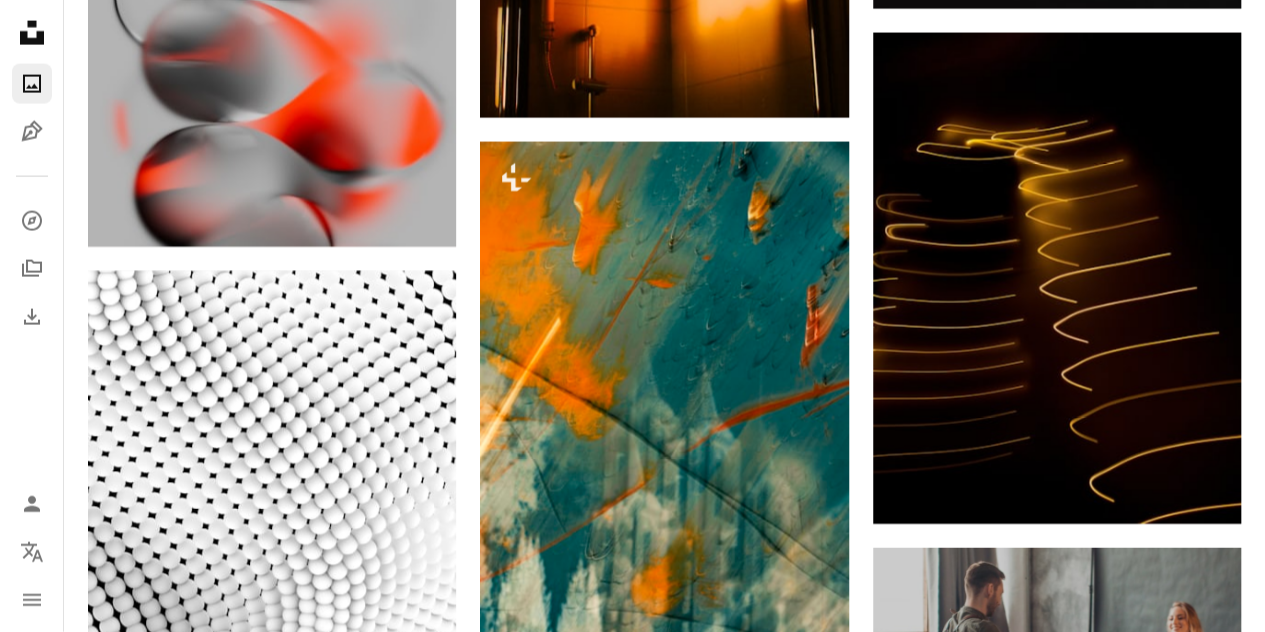 scroll, scrollTop: 6150, scrollLeft: 0, axis: vertical 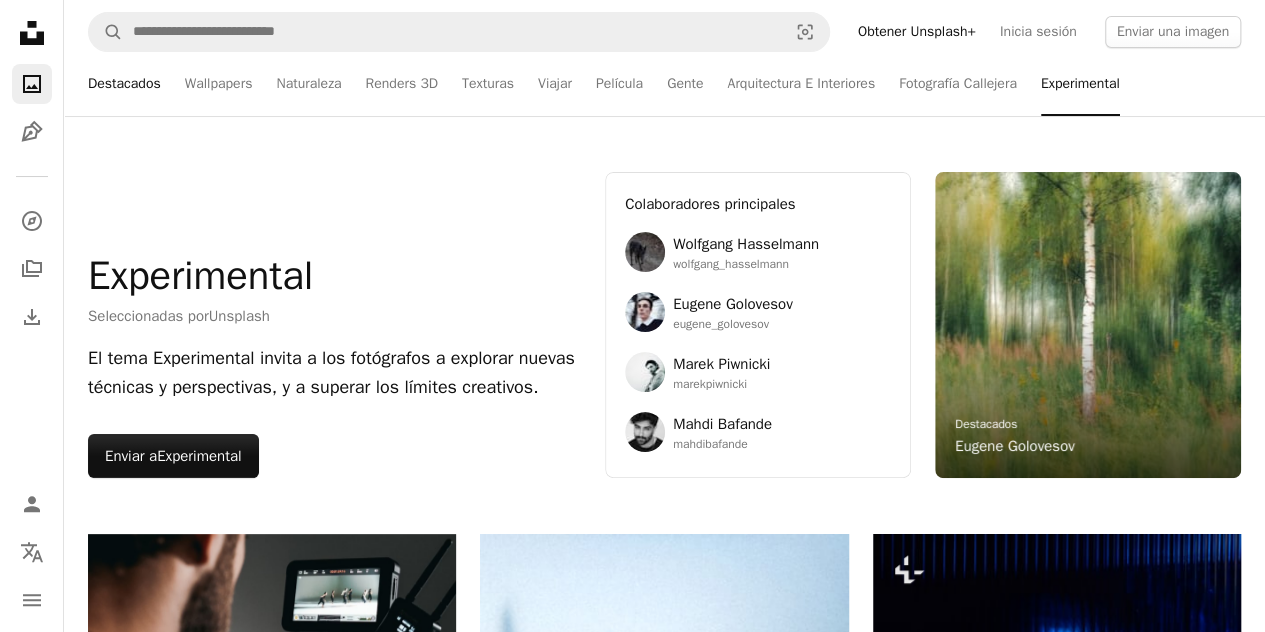 click on "Destacados" at bounding box center (124, 84) 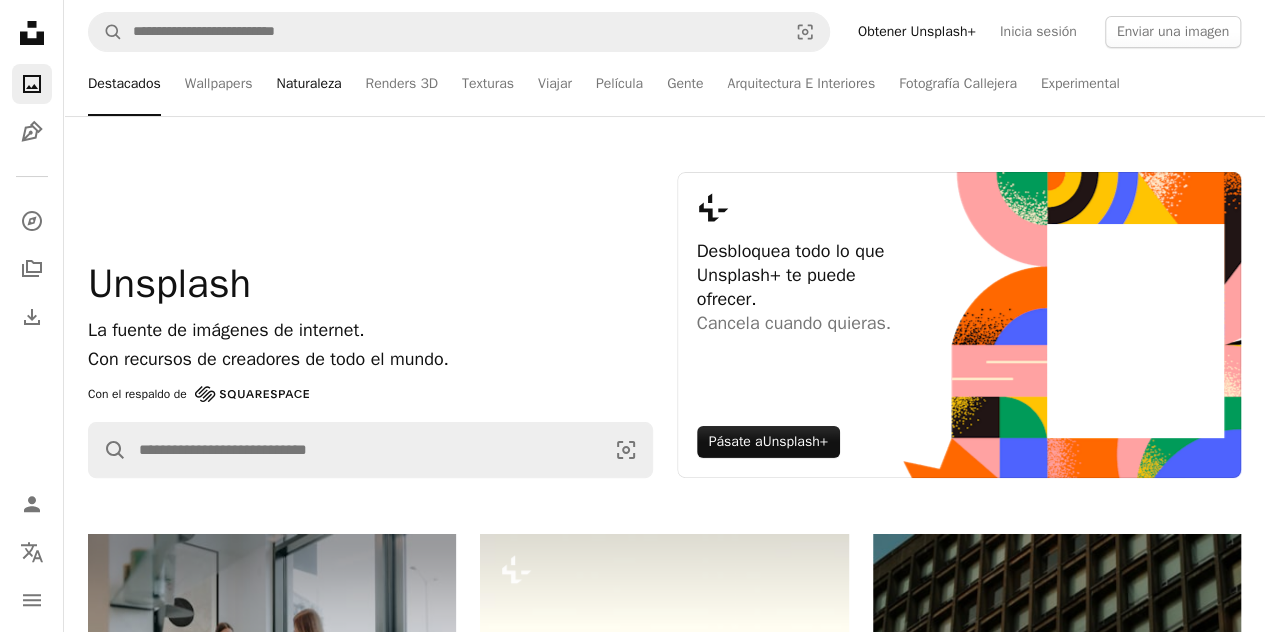 click on "Naturaleza" at bounding box center (308, 84) 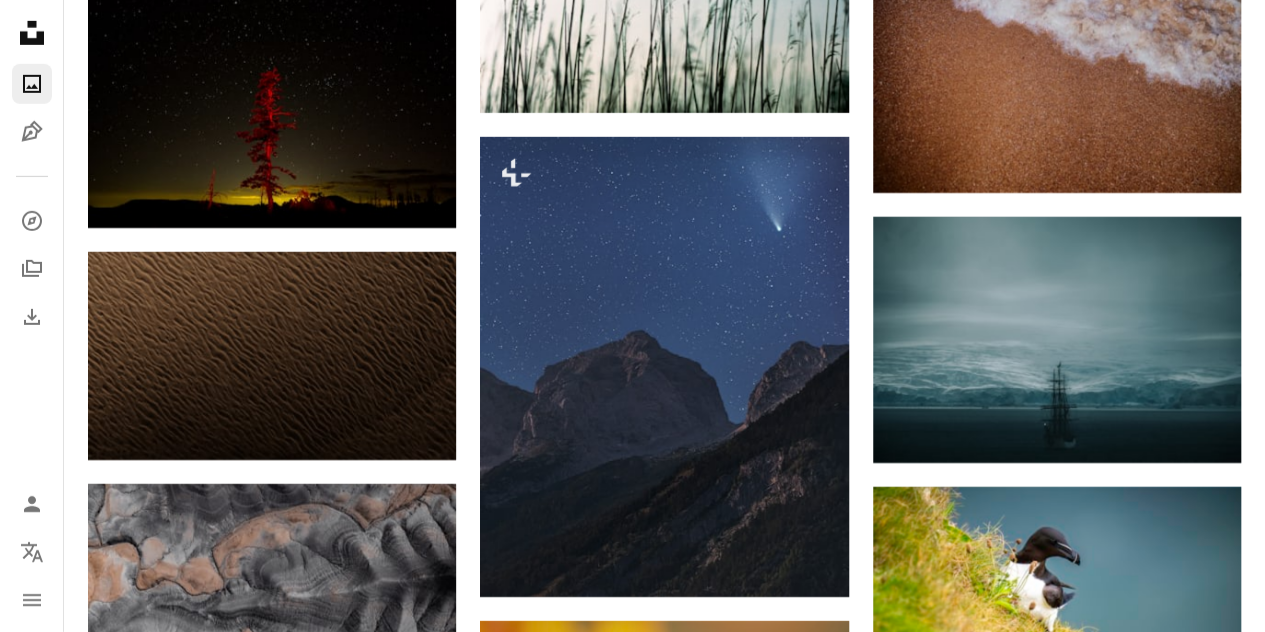 scroll, scrollTop: 7017, scrollLeft: 0, axis: vertical 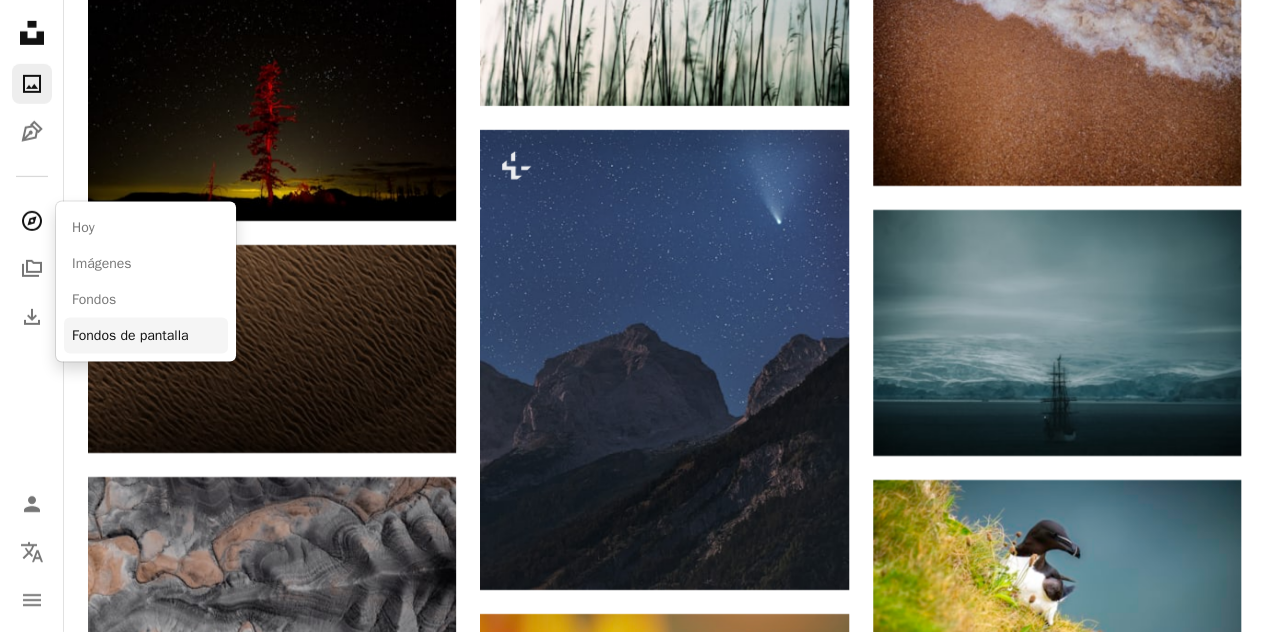 click on "Fondos de pantalla" at bounding box center [146, 336] 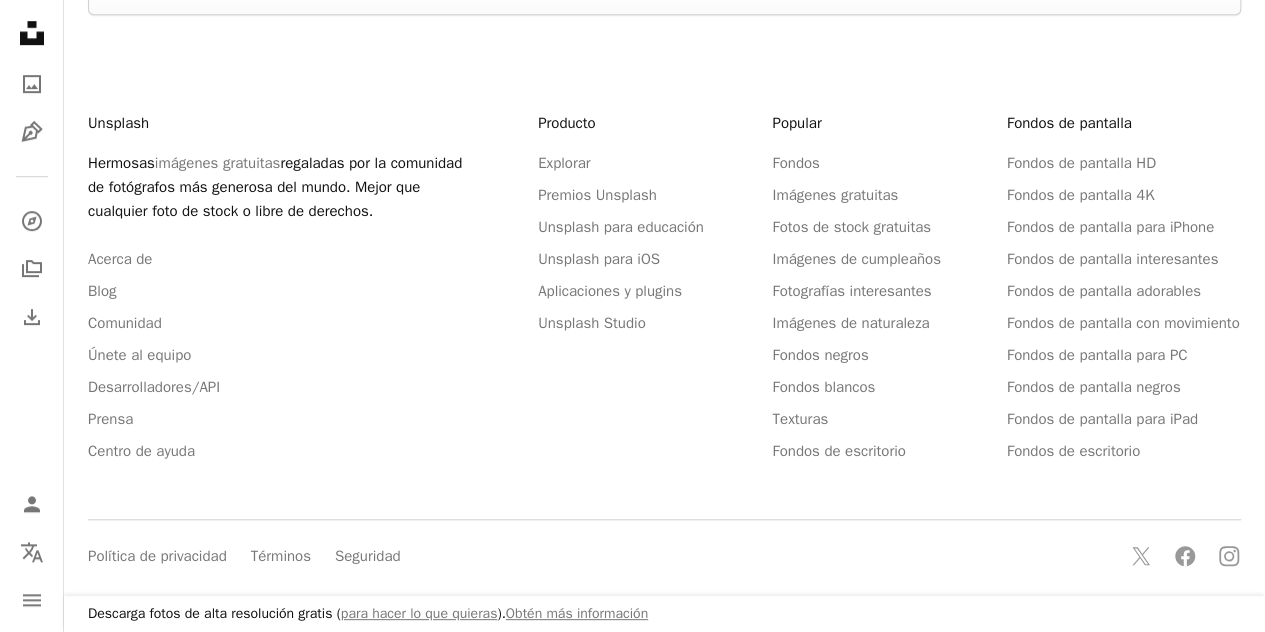 scroll, scrollTop: 0, scrollLeft: 0, axis: both 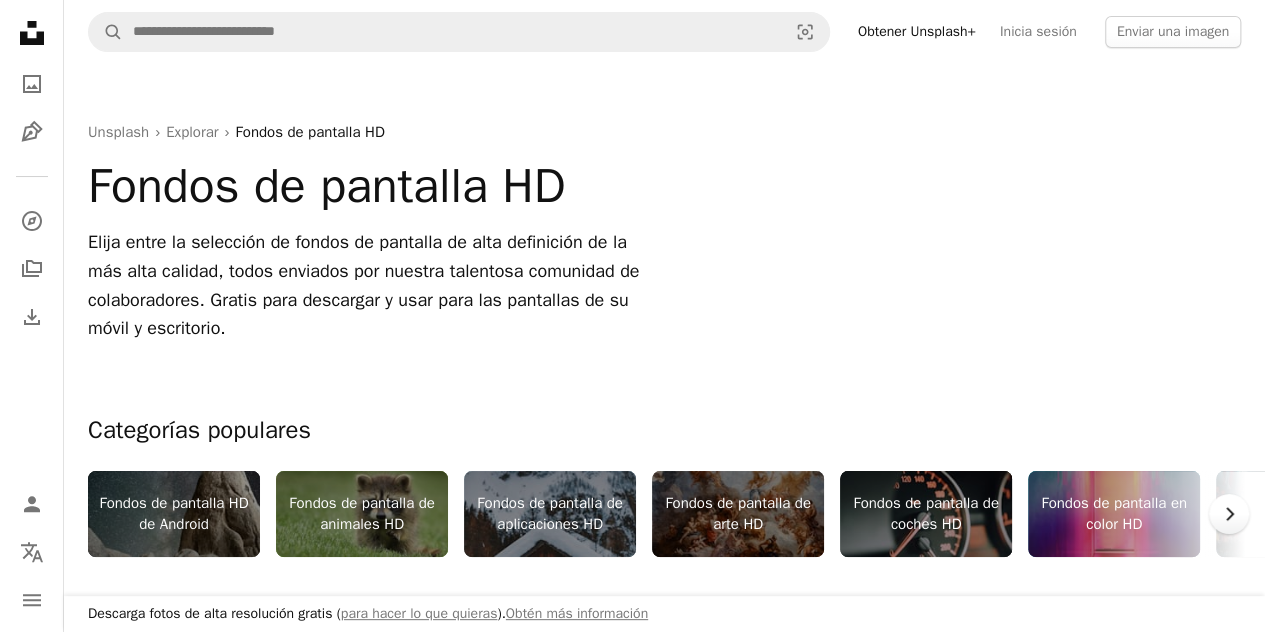 click on "Chevron right" 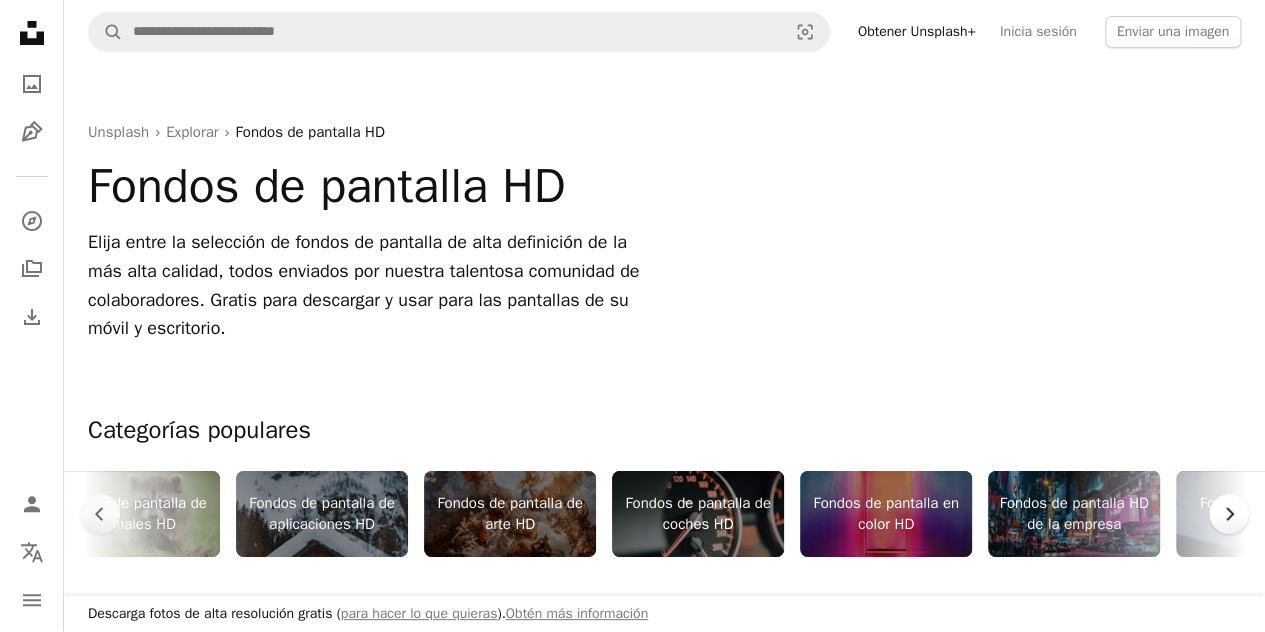 scroll, scrollTop: 0, scrollLeft: 300, axis: horizontal 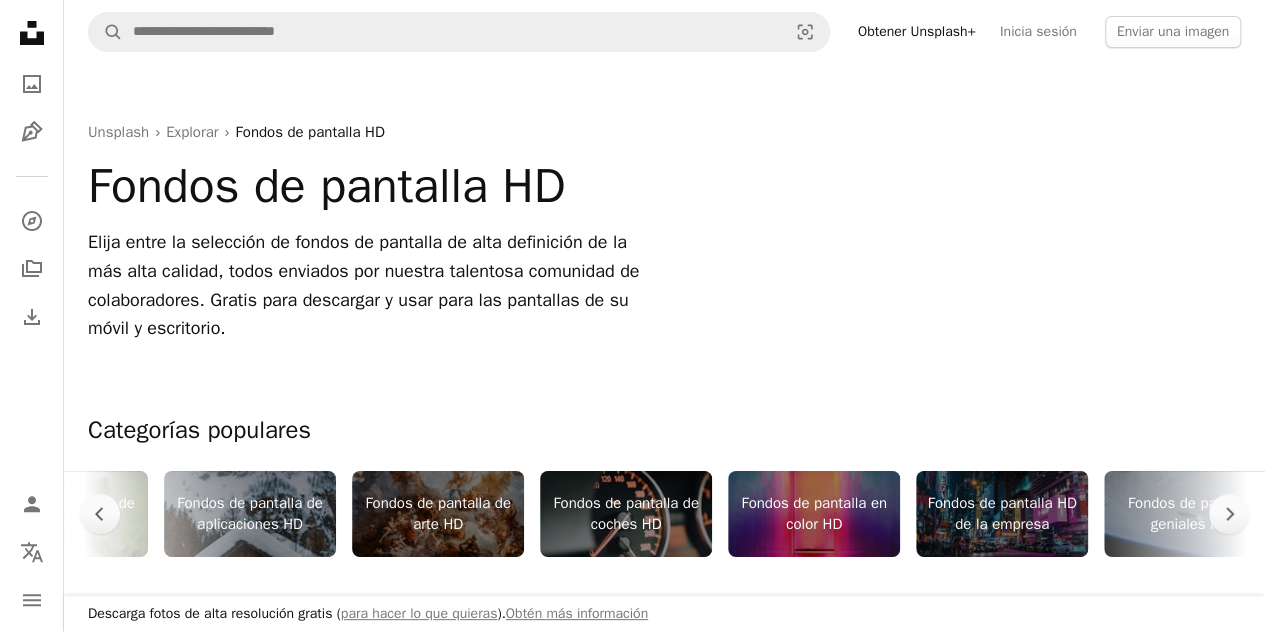 click on "Fondos de pantalla HD de la empresa" at bounding box center (1002, 514) 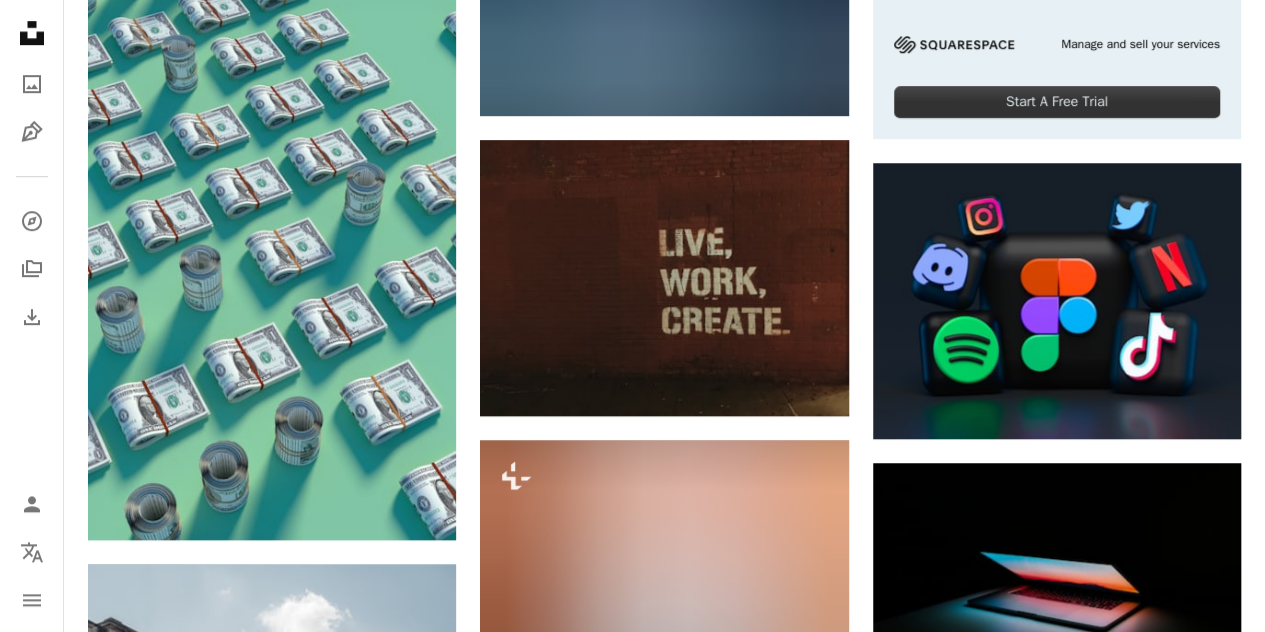 scroll, scrollTop: 646, scrollLeft: 0, axis: vertical 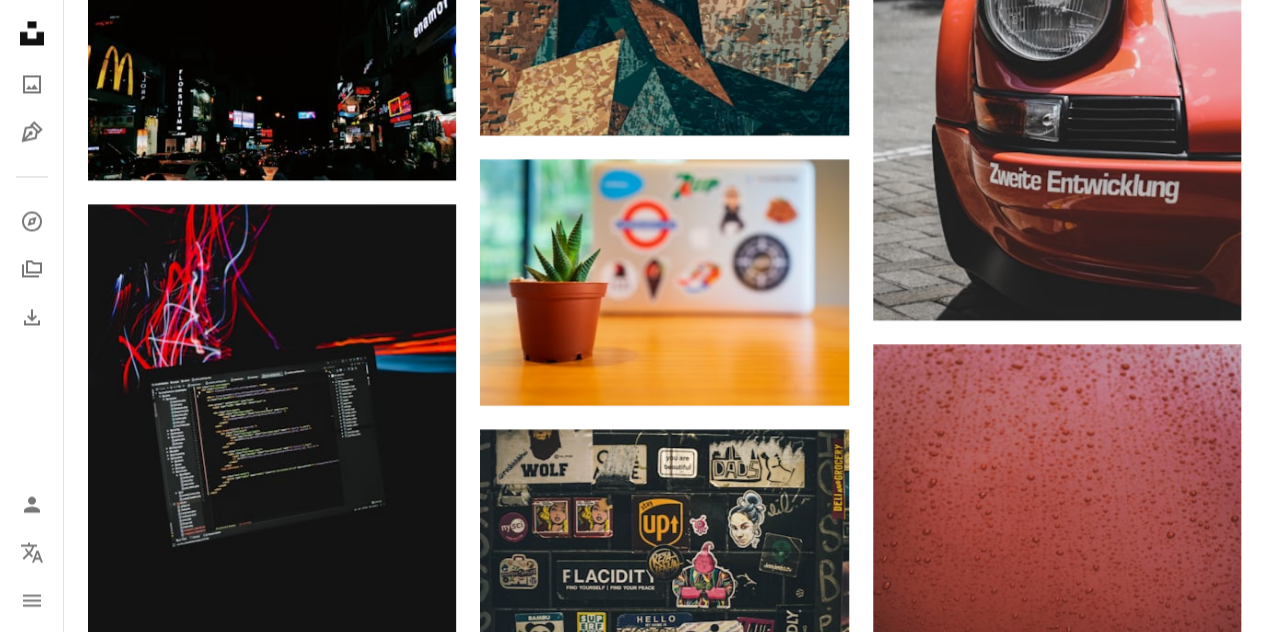 click on "–– ––– –––  –– ––– –  ––– –––  ––––  –   – –– –––  – – ––– –– –– –––– –– Manage and sell your services Start A Free Trial A heart A plus sign [FIRST] [LAST] Disponible para contratación A checkmark inside of a circle Arrow pointing down A heart A plus sign [FIRST] [LAST] Disponible para contratación A checkmark inside of a circle Arrow pointing down A heart A plus sign [FIRST] [LAST] Disponible para contratación A checkmark inside of a circle Arrow pointing down A heart A plus sign [FIRST] [LAST] Disponible para contratación A checkmark inside of a circle Arrow pointing down Plus sign for Unsplash+ A heart A plus sign [FIRST] + [FIRST] Para  Unsplash+ A lock   Descargar" at bounding box center [1057, -36] 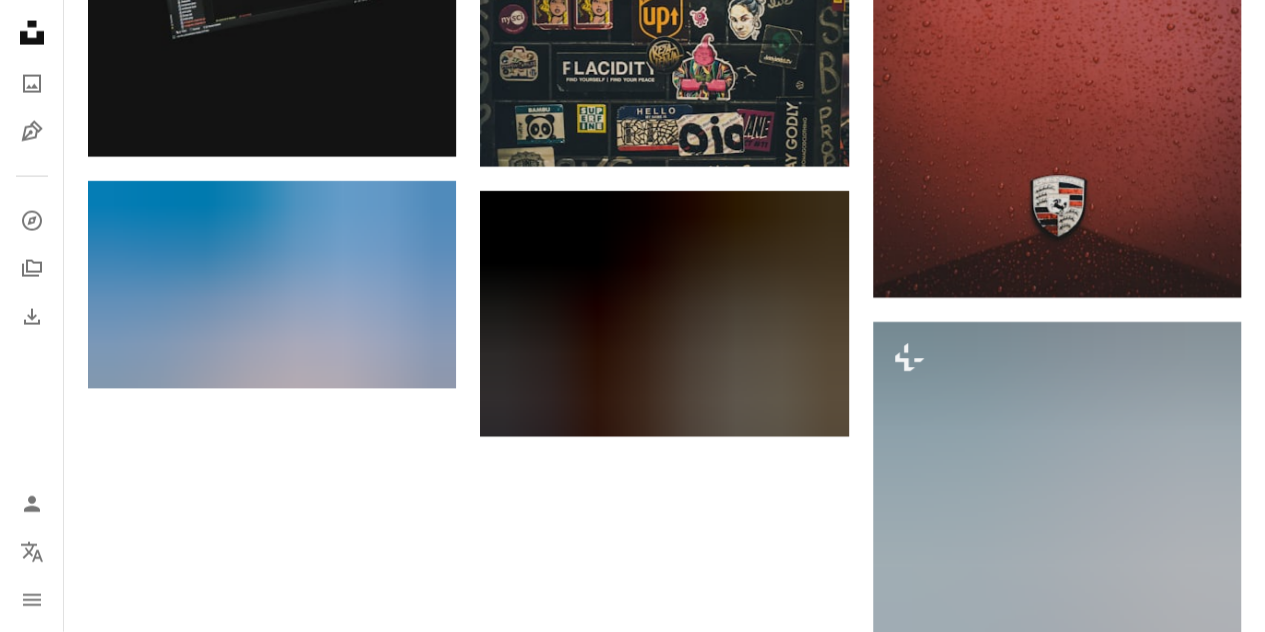 scroll, scrollTop: 2234, scrollLeft: 0, axis: vertical 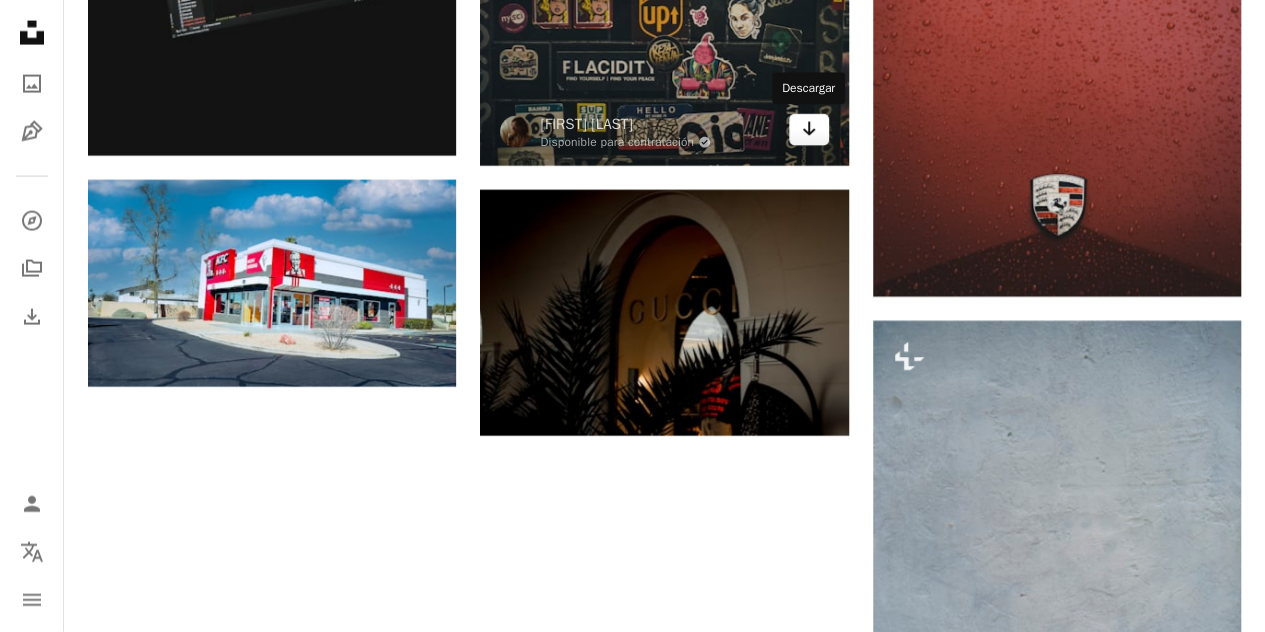 click 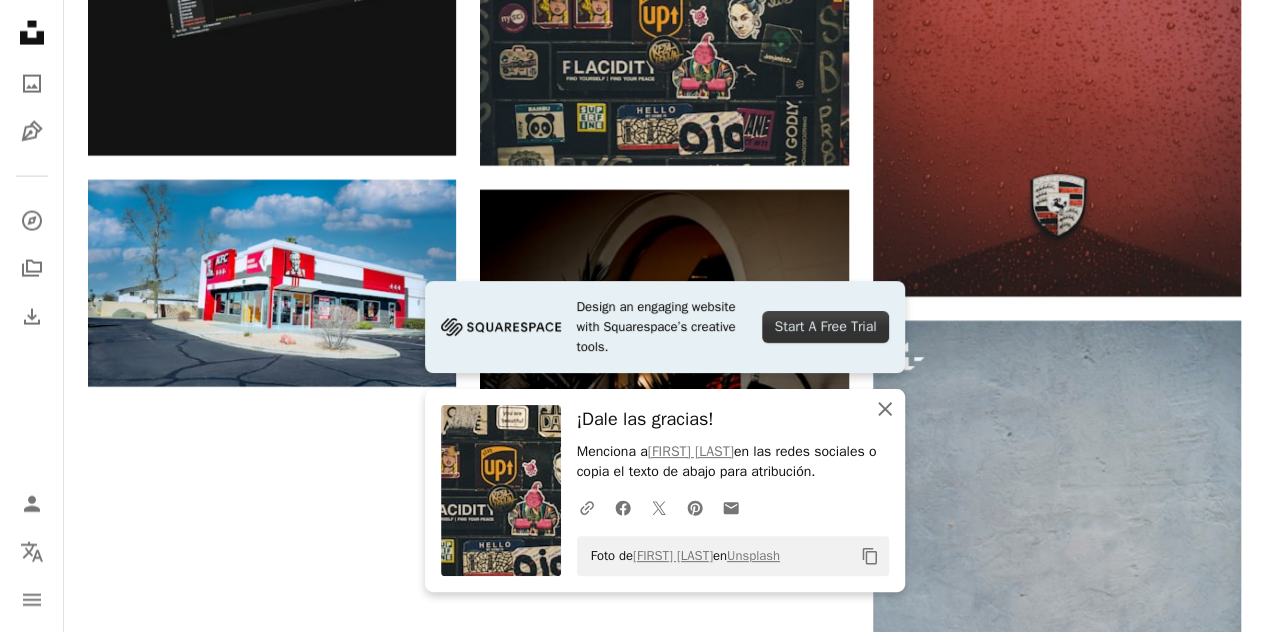 click on "An X shape" 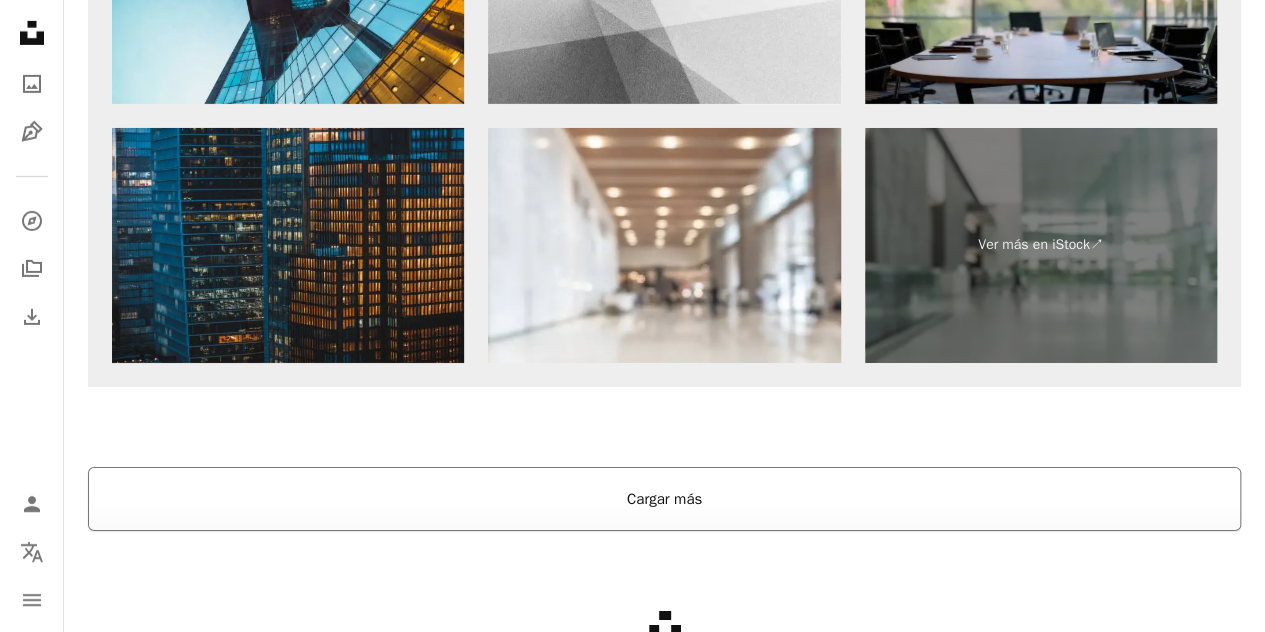 click on "Cargar más" at bounding box center [664, 499] 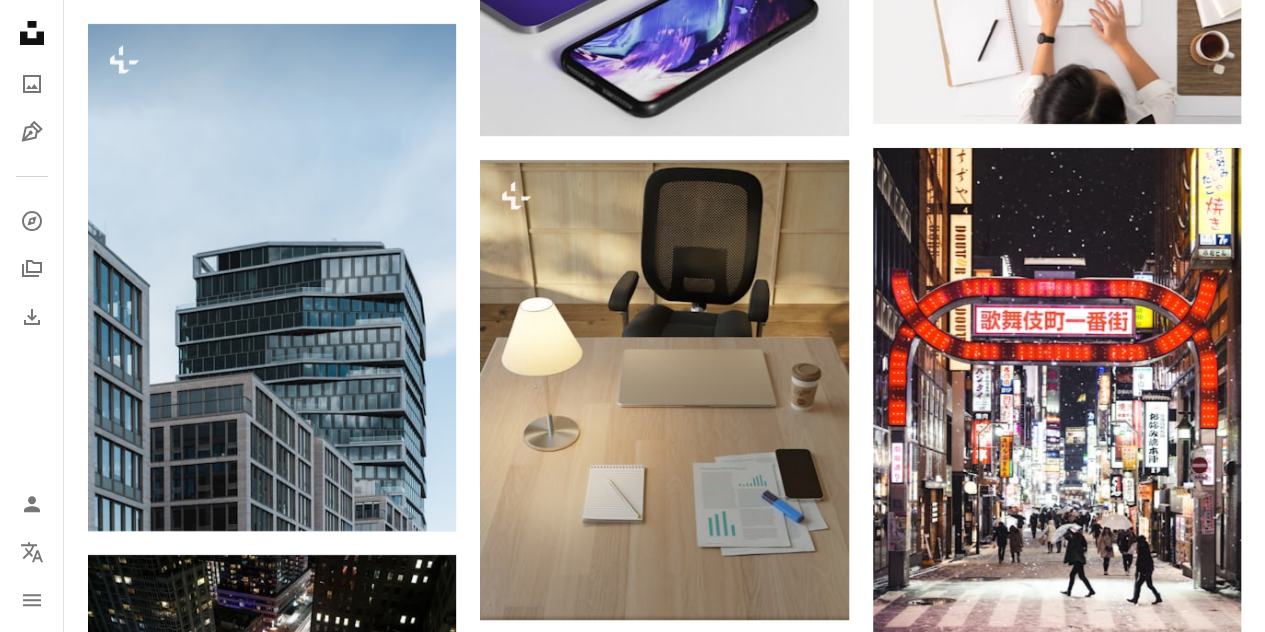 scroll, scrollTop: 15177, scrollLeft: 0, axis: vertical 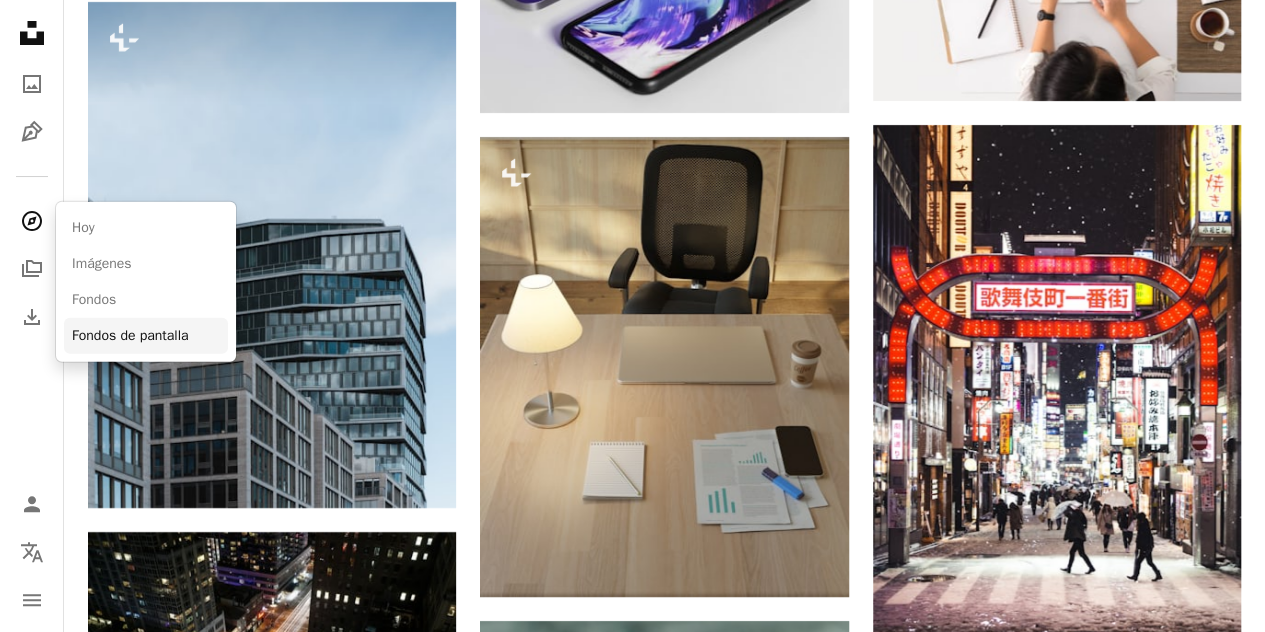click on "Fondos de pantalla" at bounding box center (146, 336) 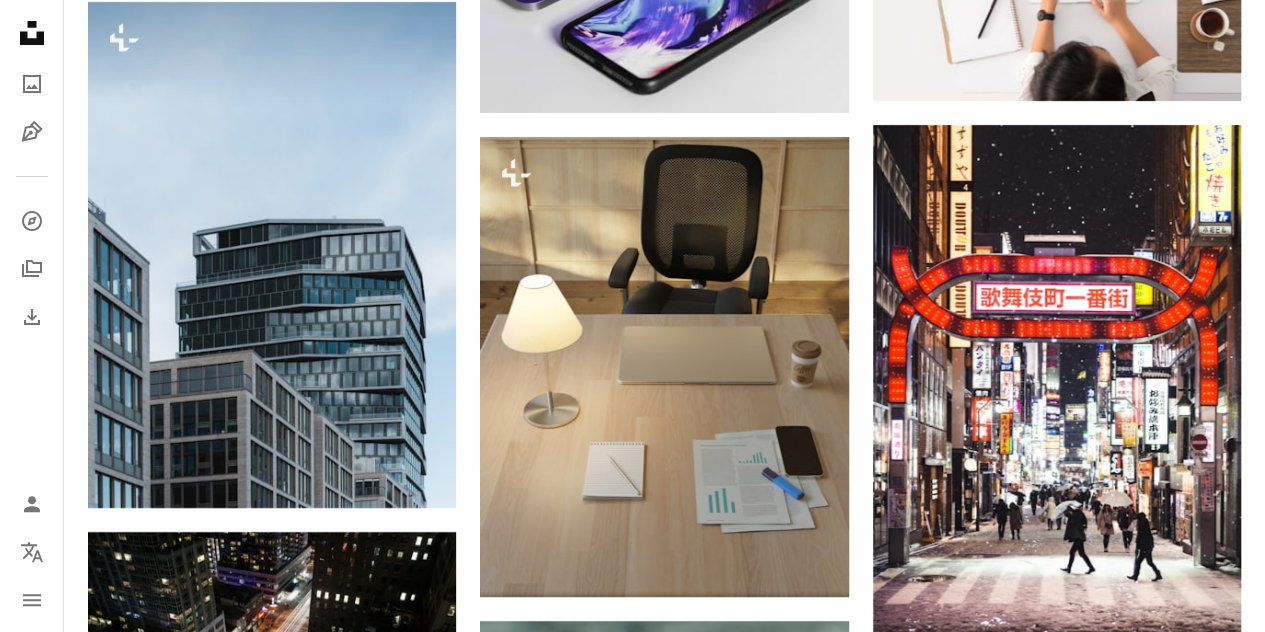 scroll, scrollTop: 0, scrollLeft: 0, axis: both 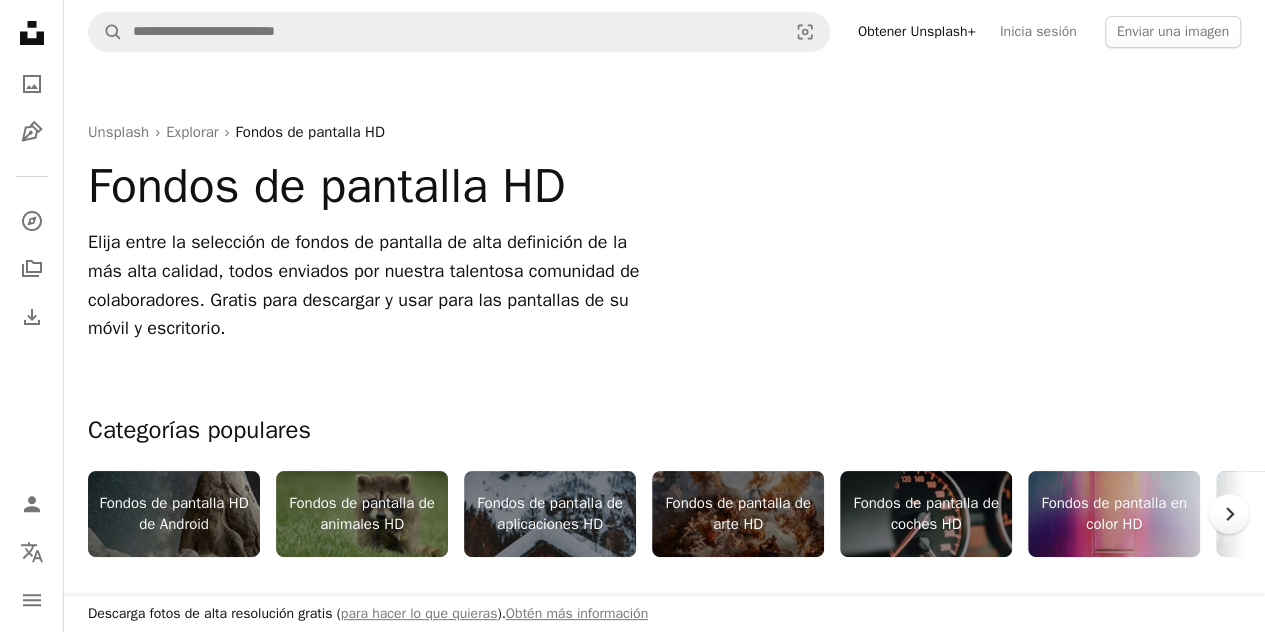 click on "Chevron right" 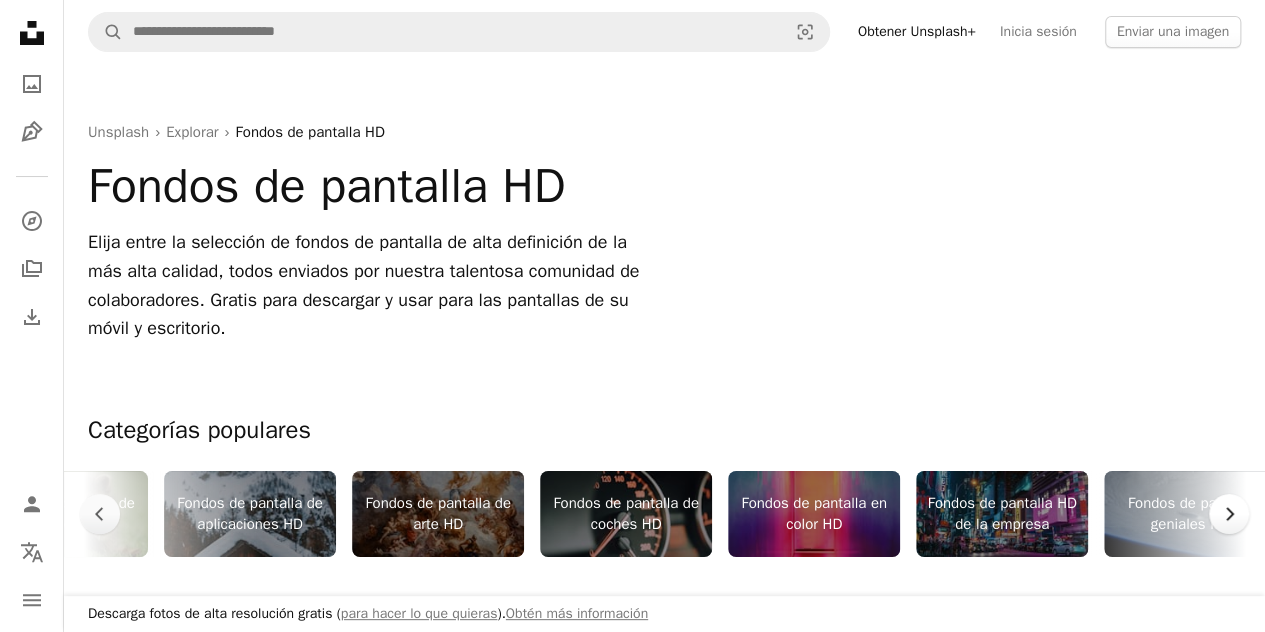click on "Chevron right" 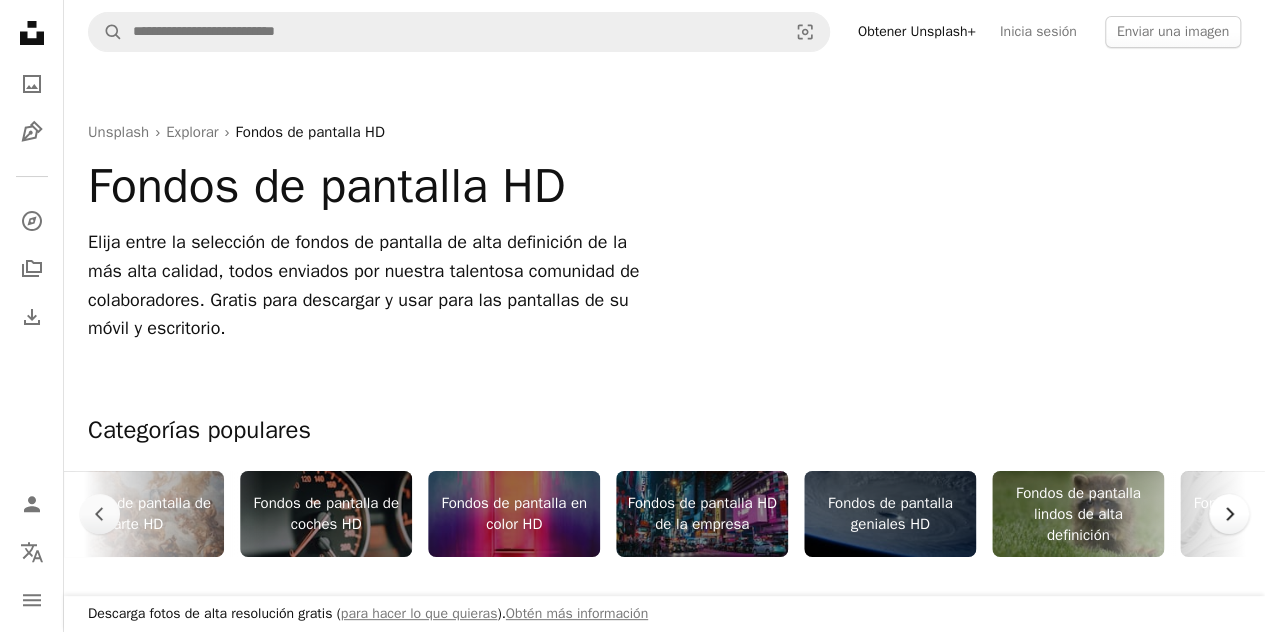 click on "Chevron right" 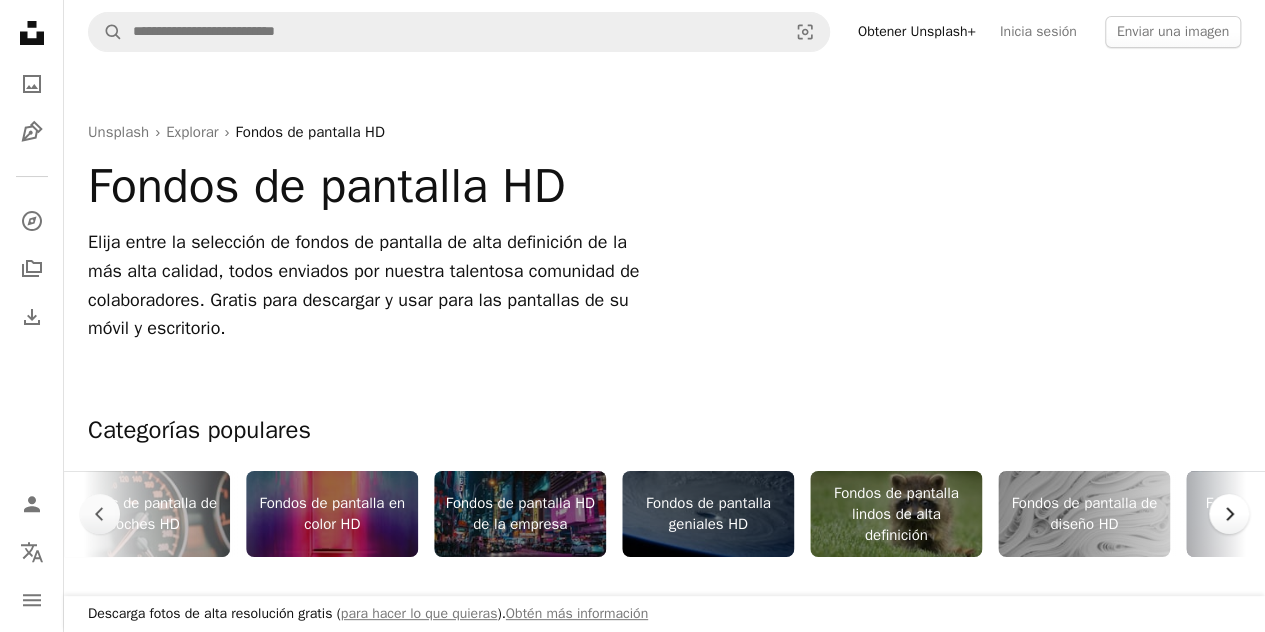 scroll, scrollTop: 0, scrollLeft: 900, axis: horizontal 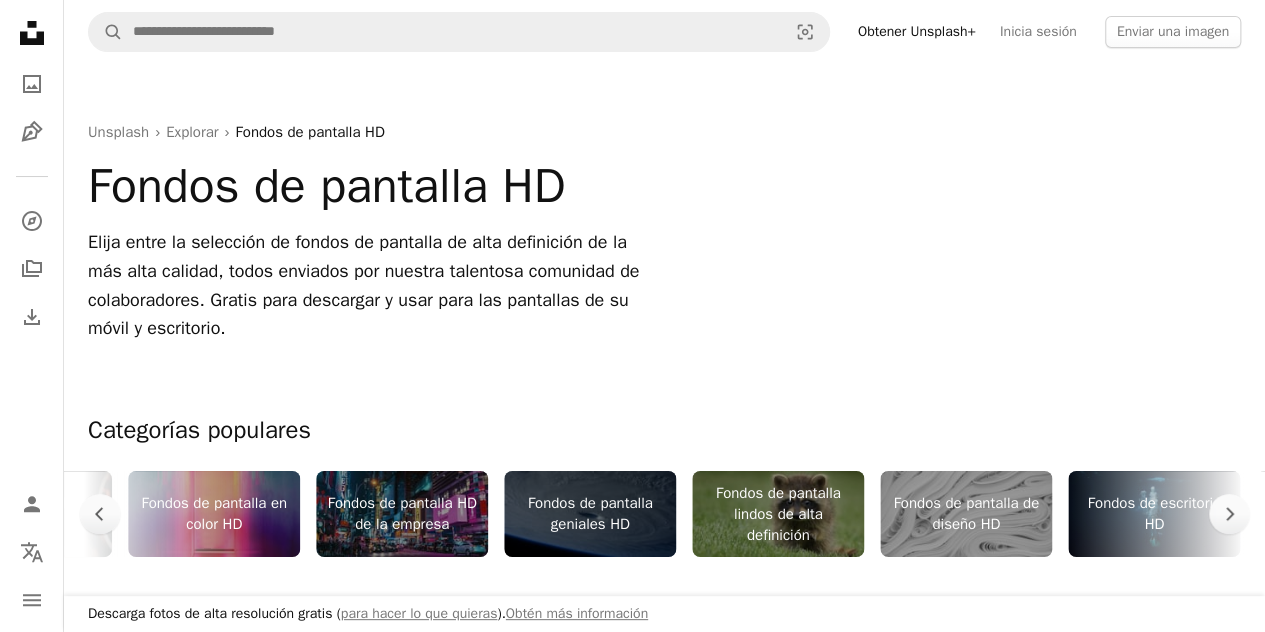 click on "Fondos de pantalla geniales HD" at bounding box center [590, 514] 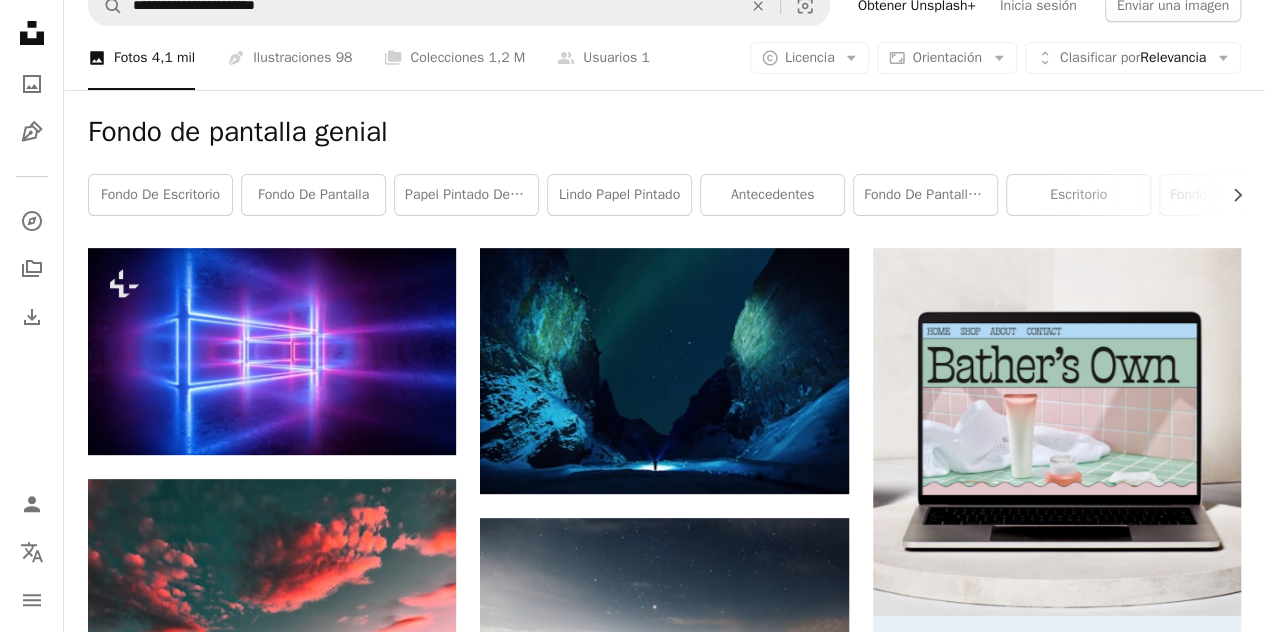 scroll, scrollTop: 0, scrollLeft: 0, axis: both 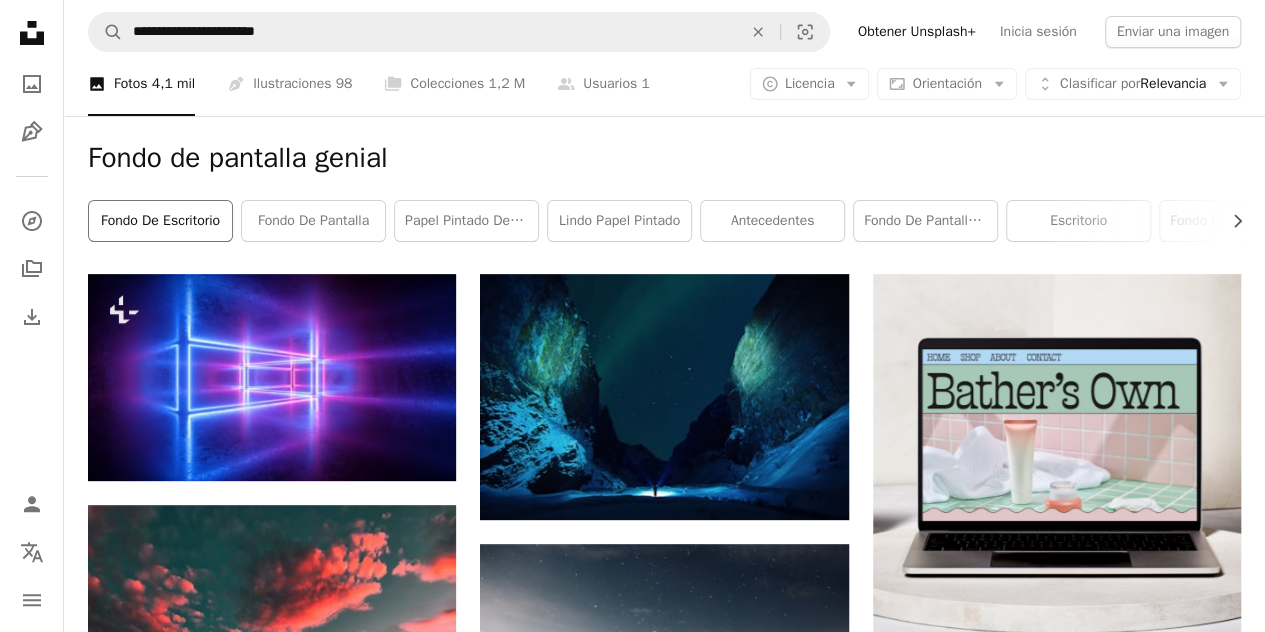 click on "Fondo de escritorio" at bounding box center (160, 221) 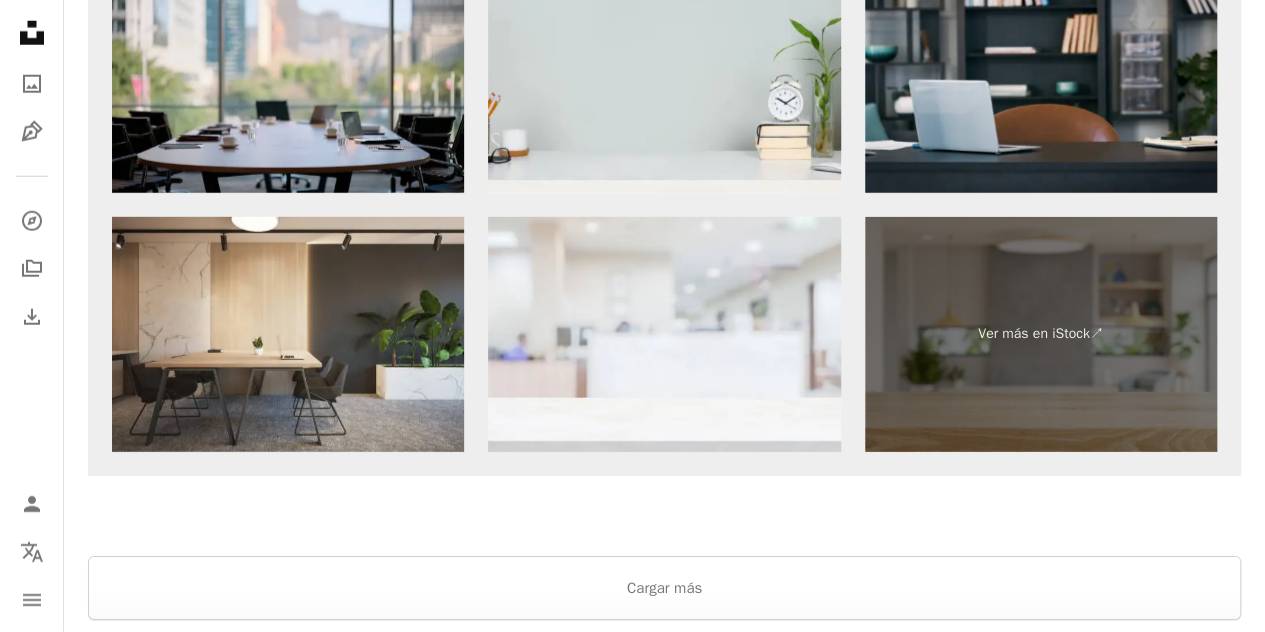scroll, scrollTop: 2981, scrollLeft: 0, axis: vertical 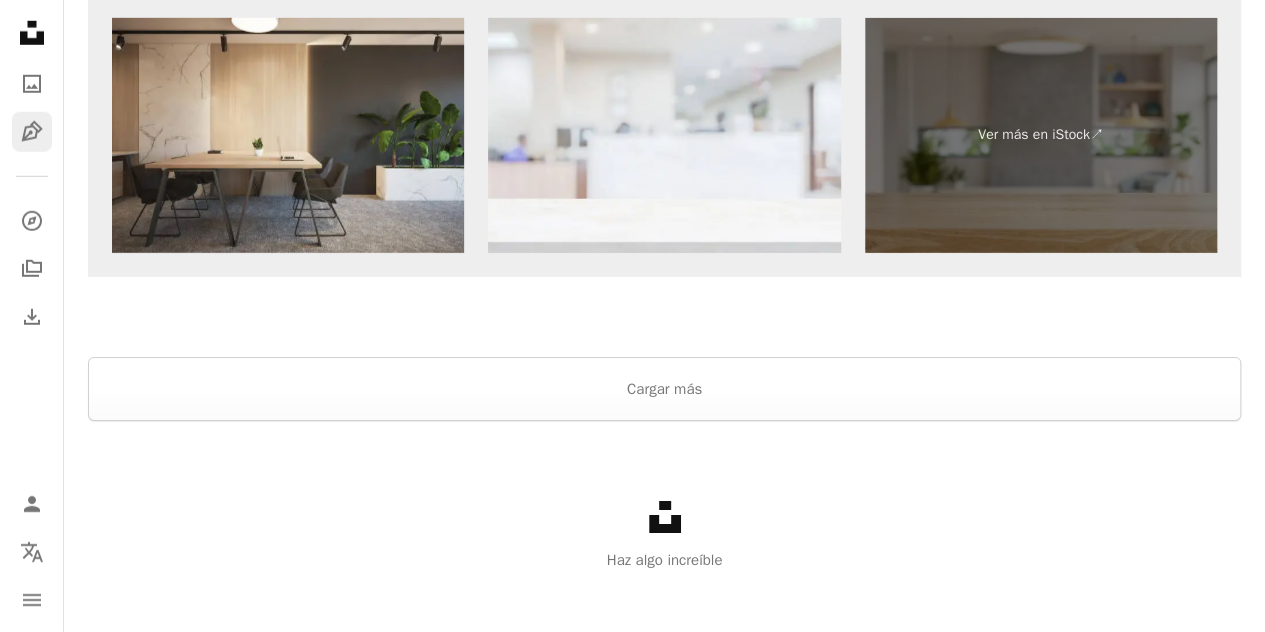 click 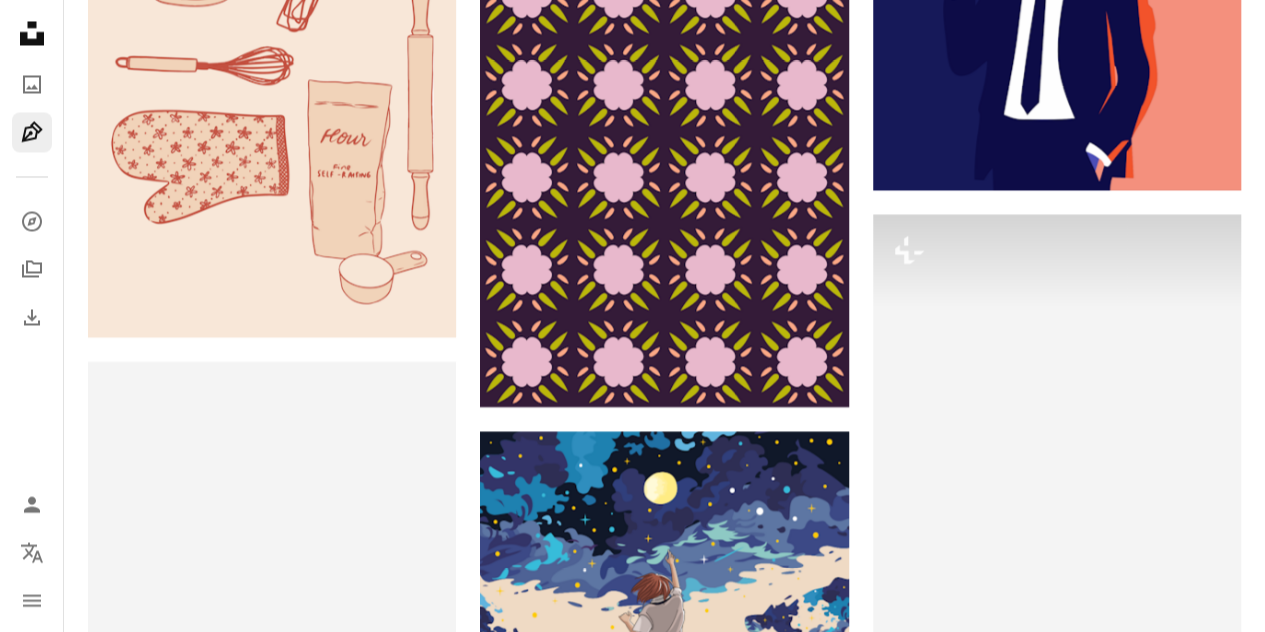scroll, scrollTop: 9434, scrollLeft: 0, axis: vertical 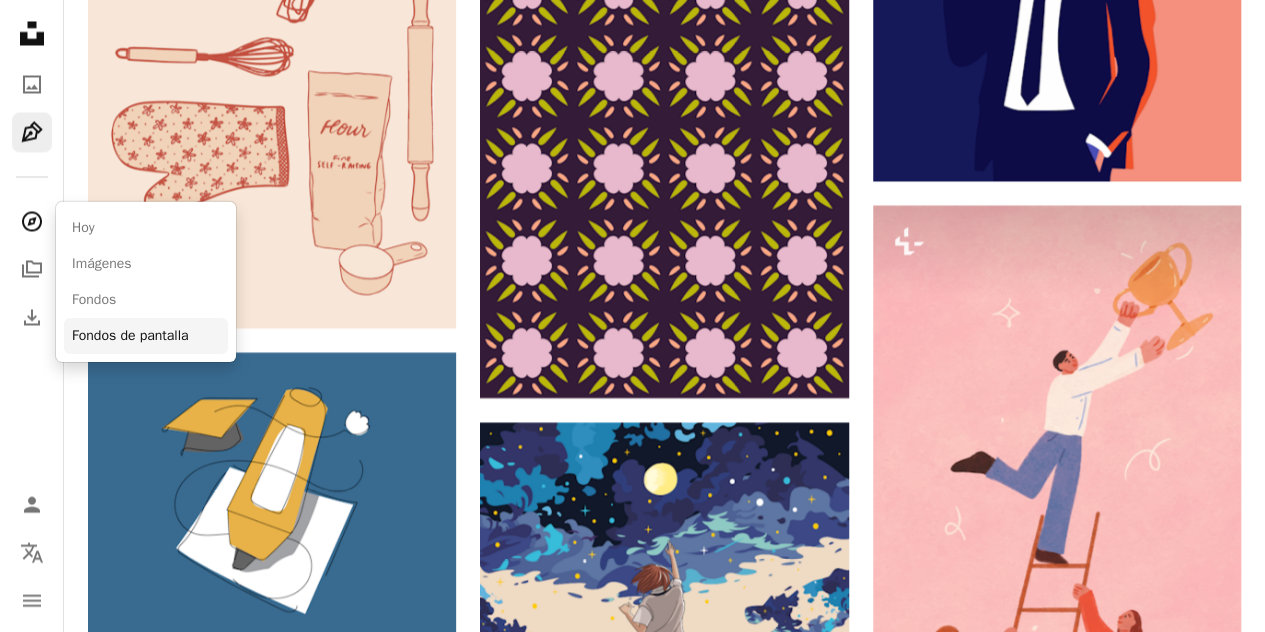 click on "Fondos de pantalla" at bounding box center (146, 335) 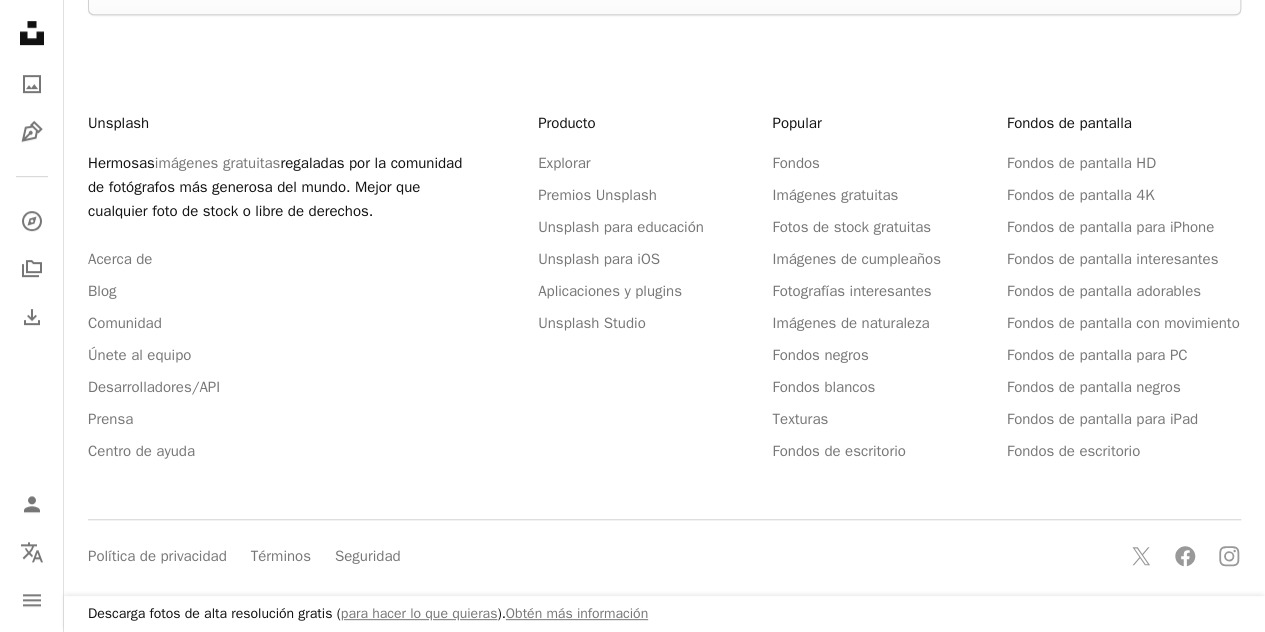 scroll, scrollTop: 0, scrollLeft: 0, axis: both 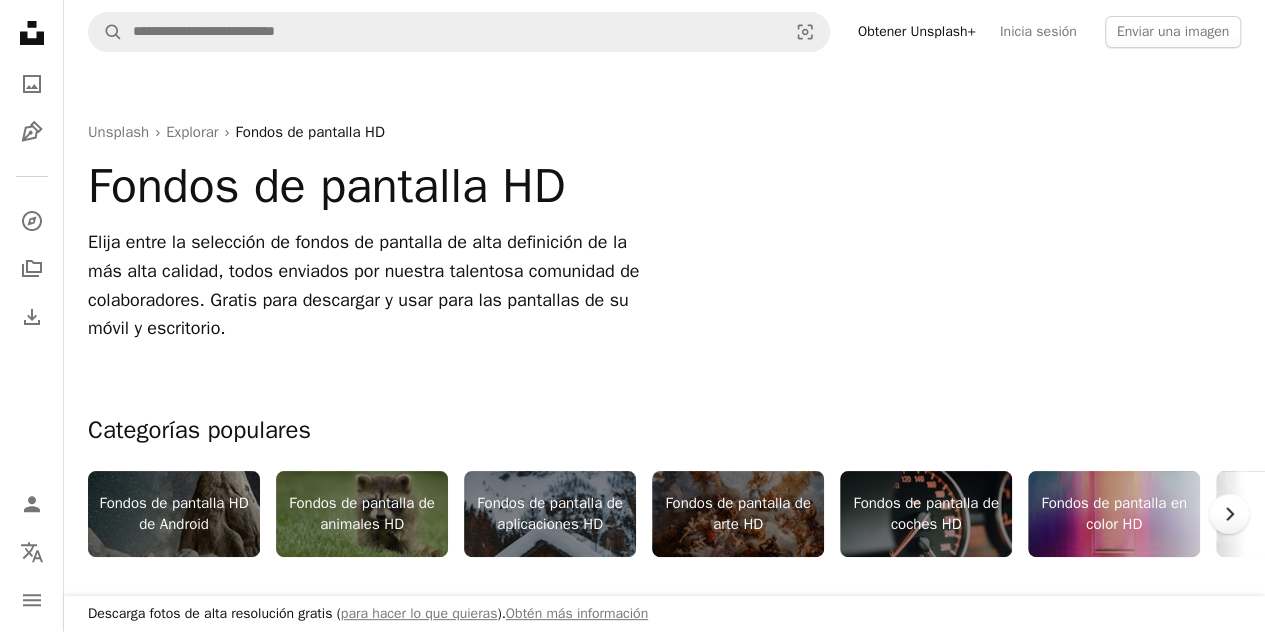 click on "Chevron right" at bounding box center (1229, 514) 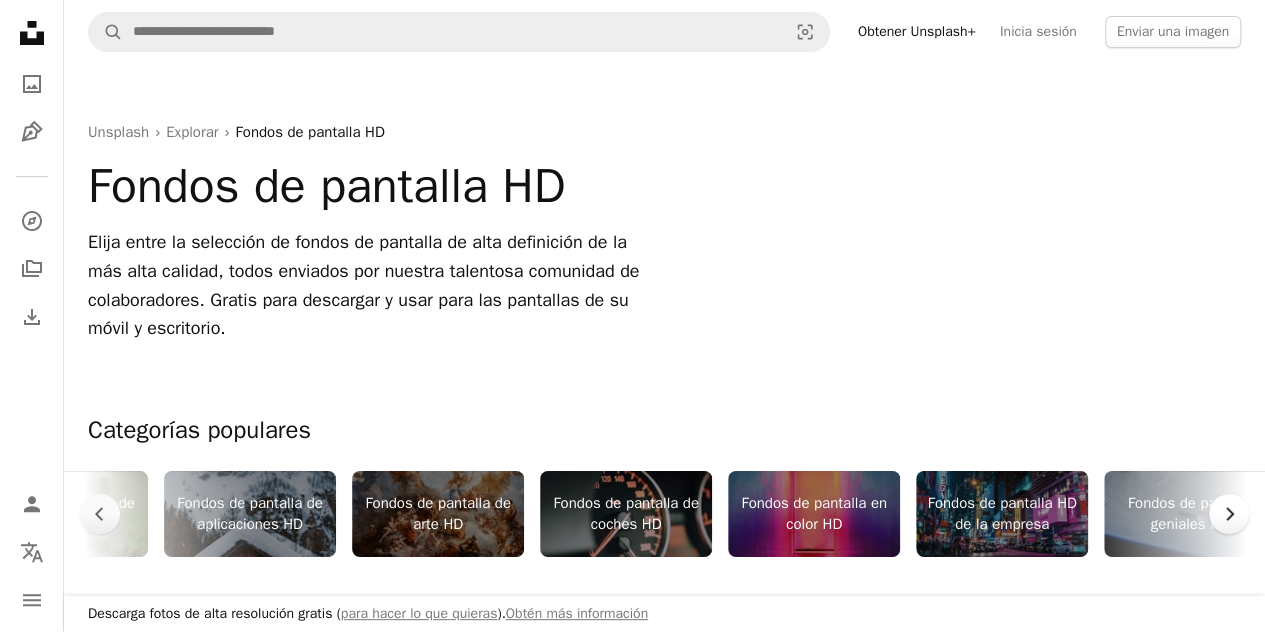 click on "Chevron right" at bounding box center (1229, 514) 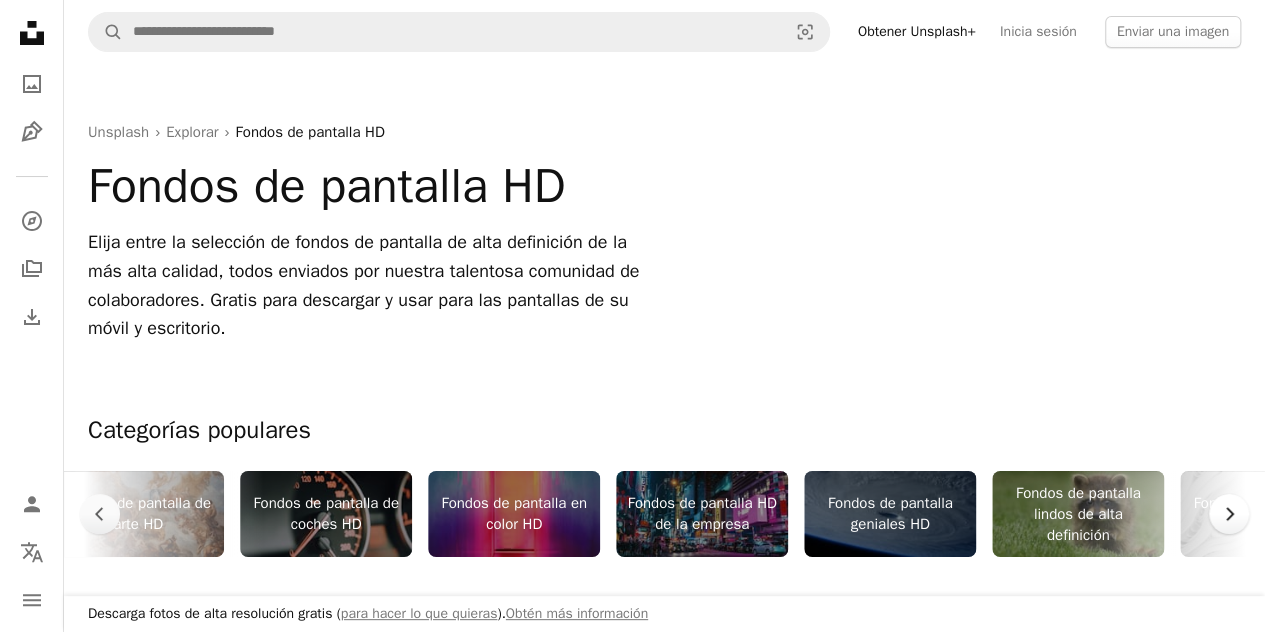 click on "Chevron right" at bounding box center (1229, 514) 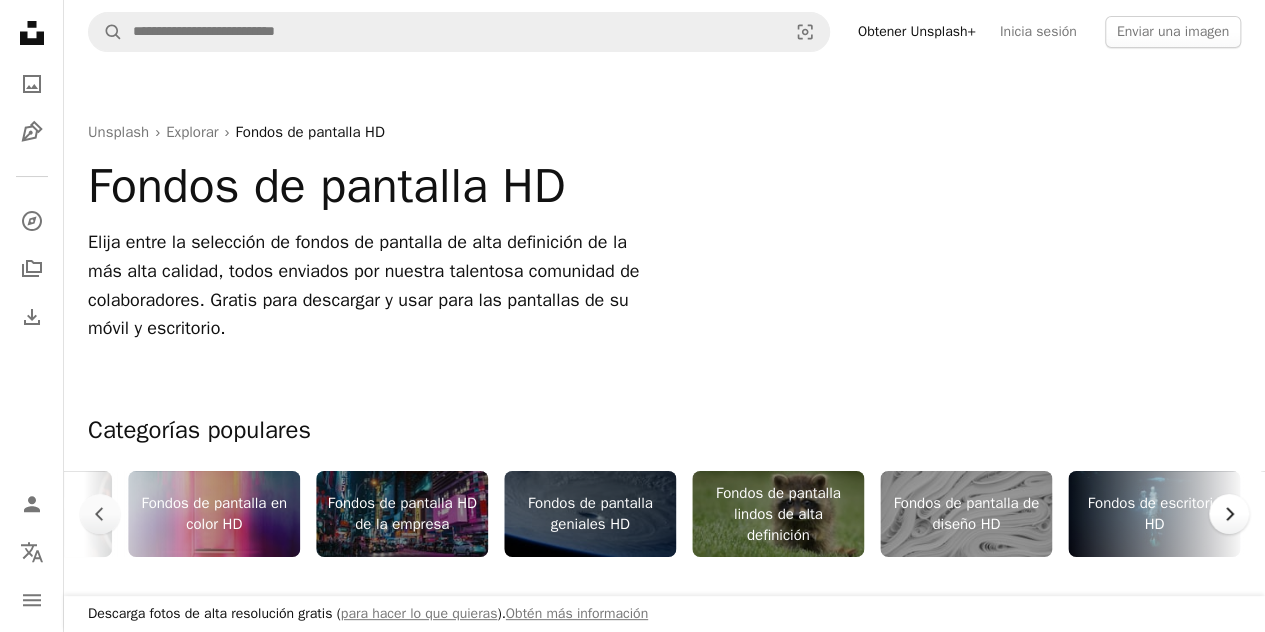 click on "Chevron right" at bounding box center (1229, 514) 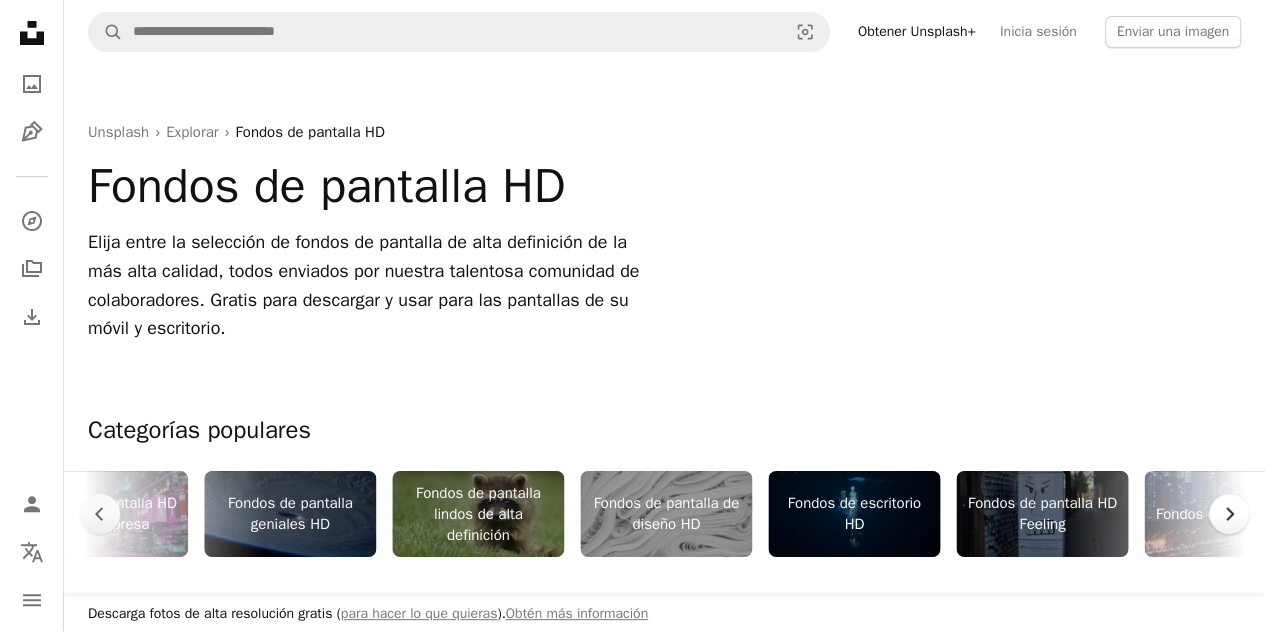 click on "Chevron right" at bounding box center [1229, 514] 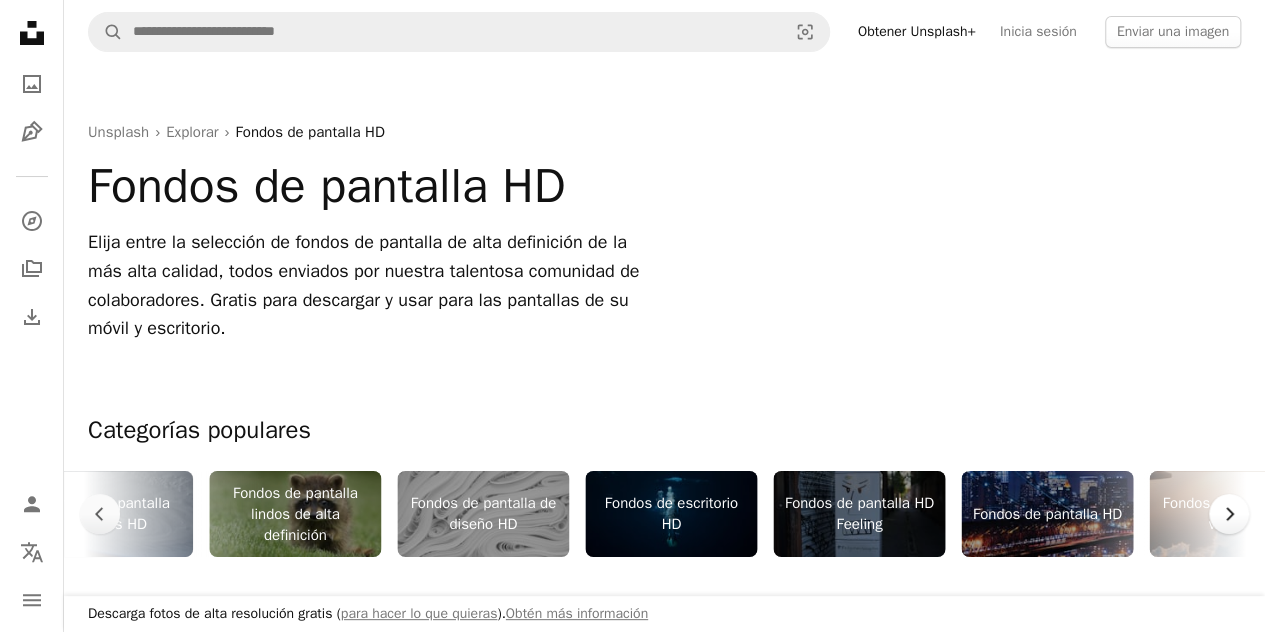 scroll, scrollTop: 0, scrollLeft: 1500, axis: horizontal 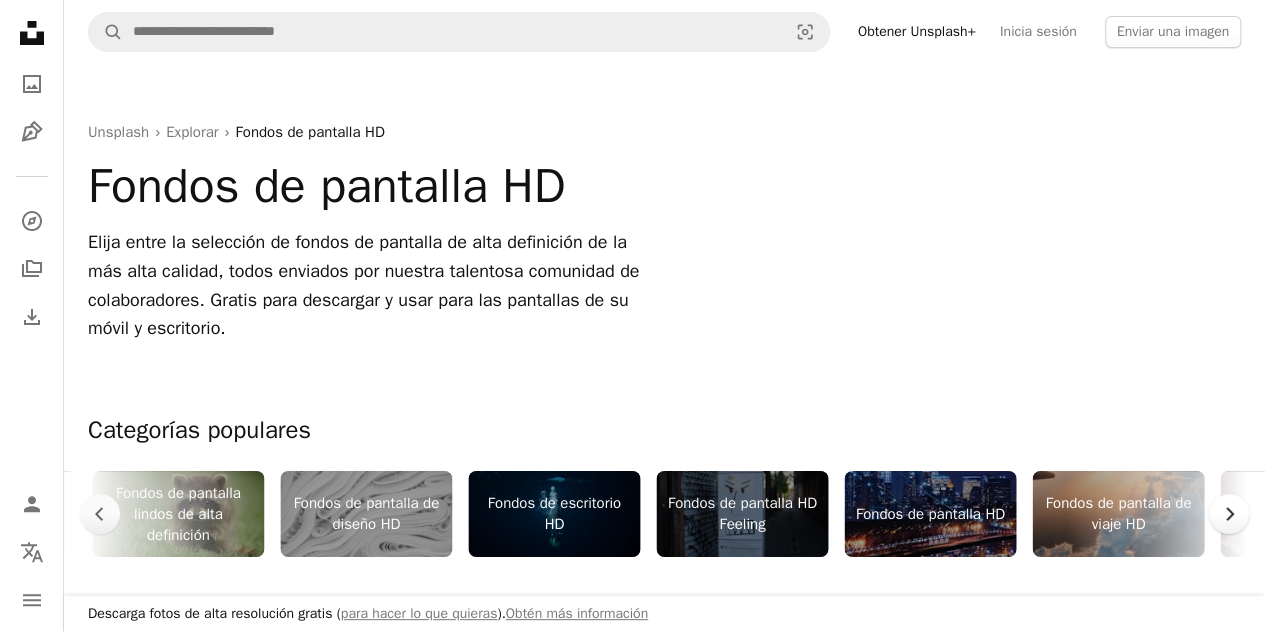 click on "Chevron right" at bounding box center (1229, 514) 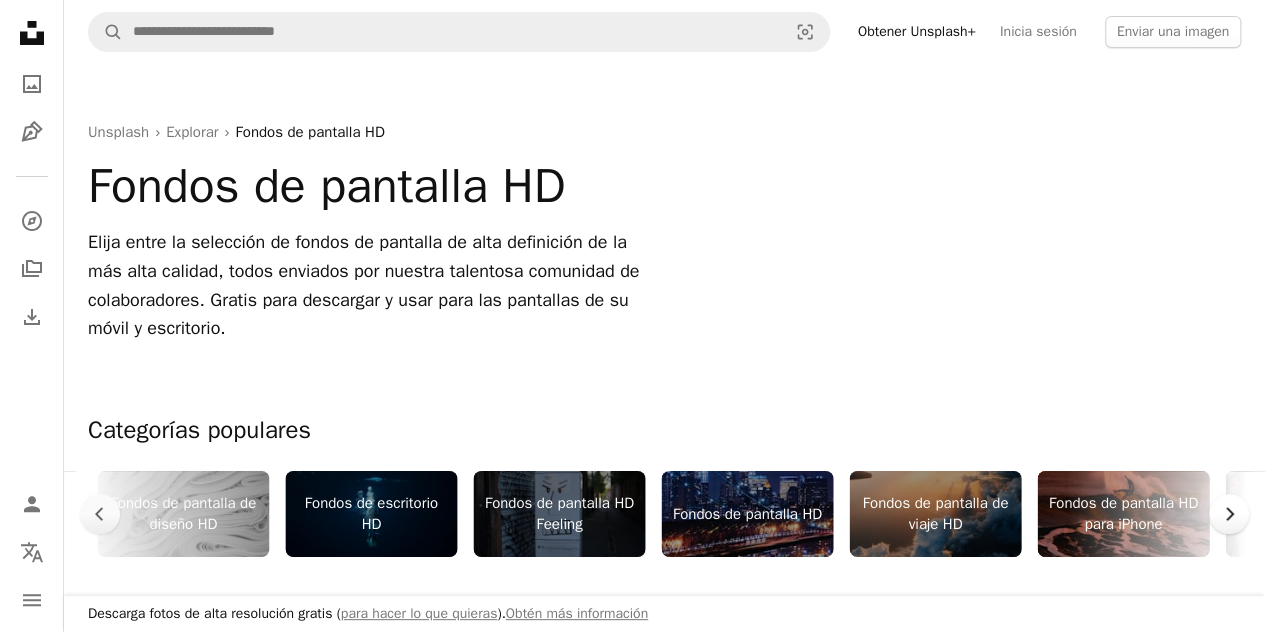 scroll, scrollTop: 0, scrollLeft: 1800, axis: horizontal 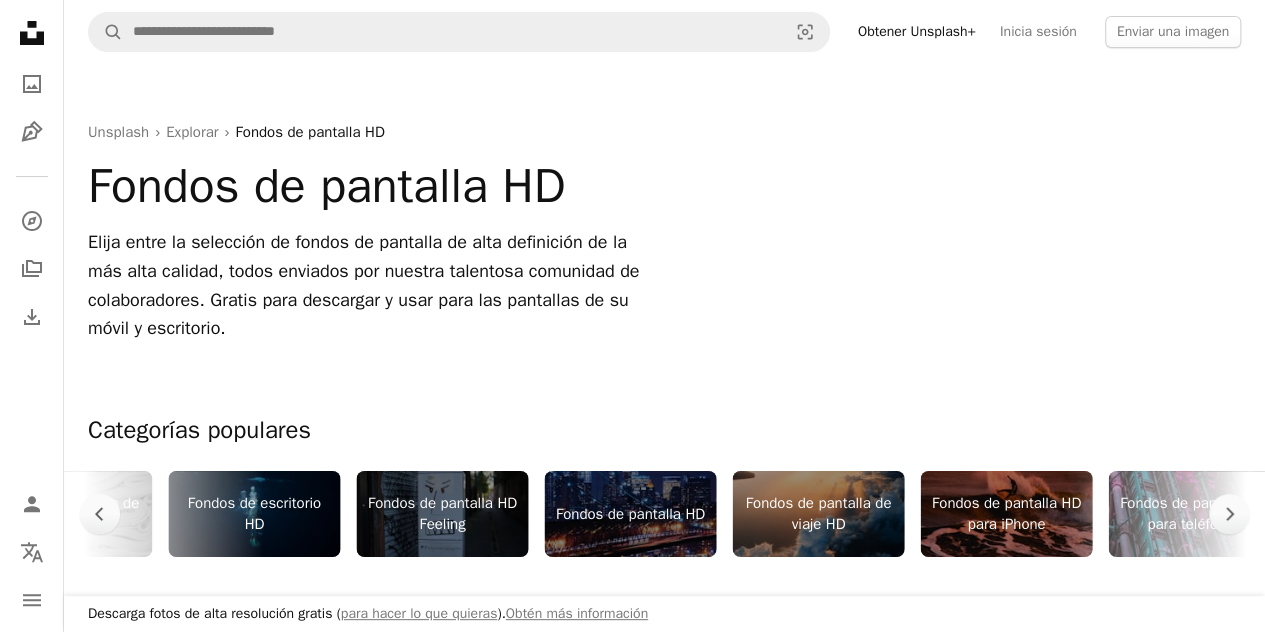 click on "Fondos de pantalla HD" at bounding box center [630, 514] 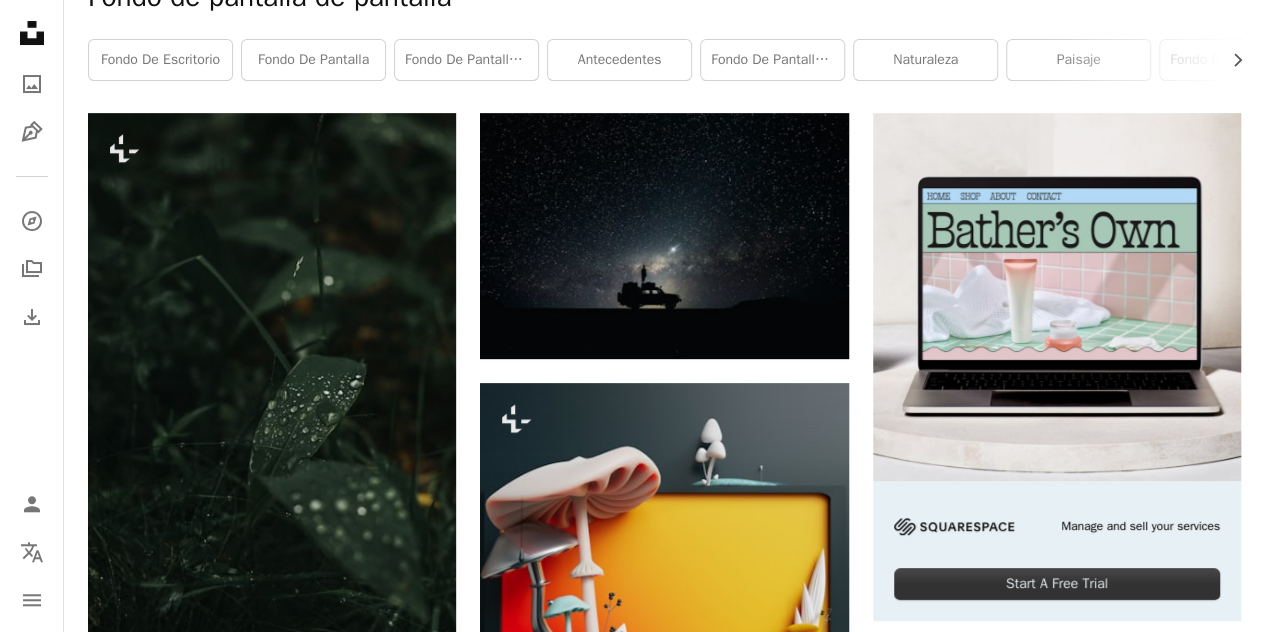 scroll, scrollTop: 0, scrollLeft: 0, axis: both 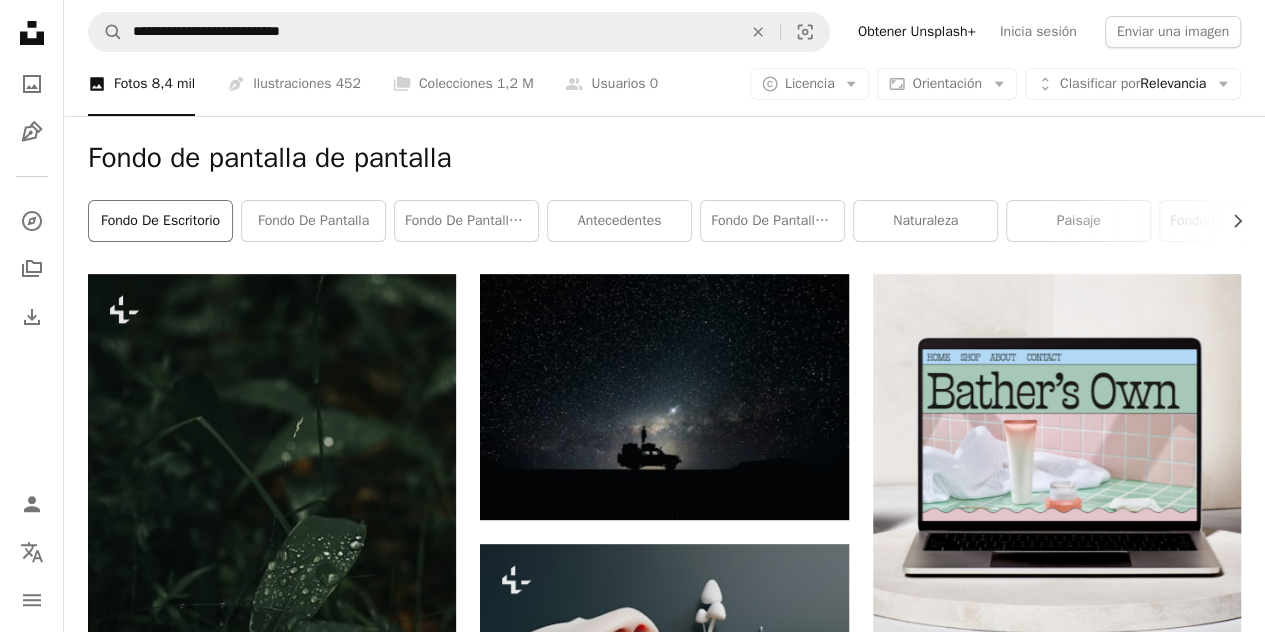 click on "Fondo de escritorio" at bounding box center (160, 221) 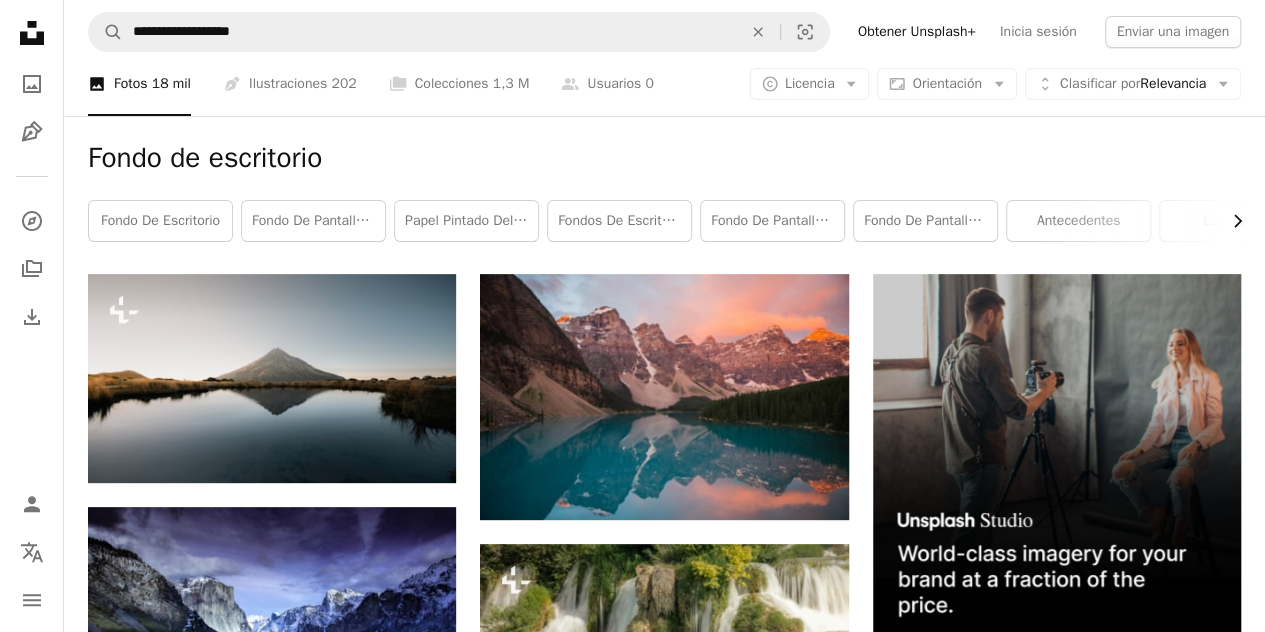 click on "Chevron right" 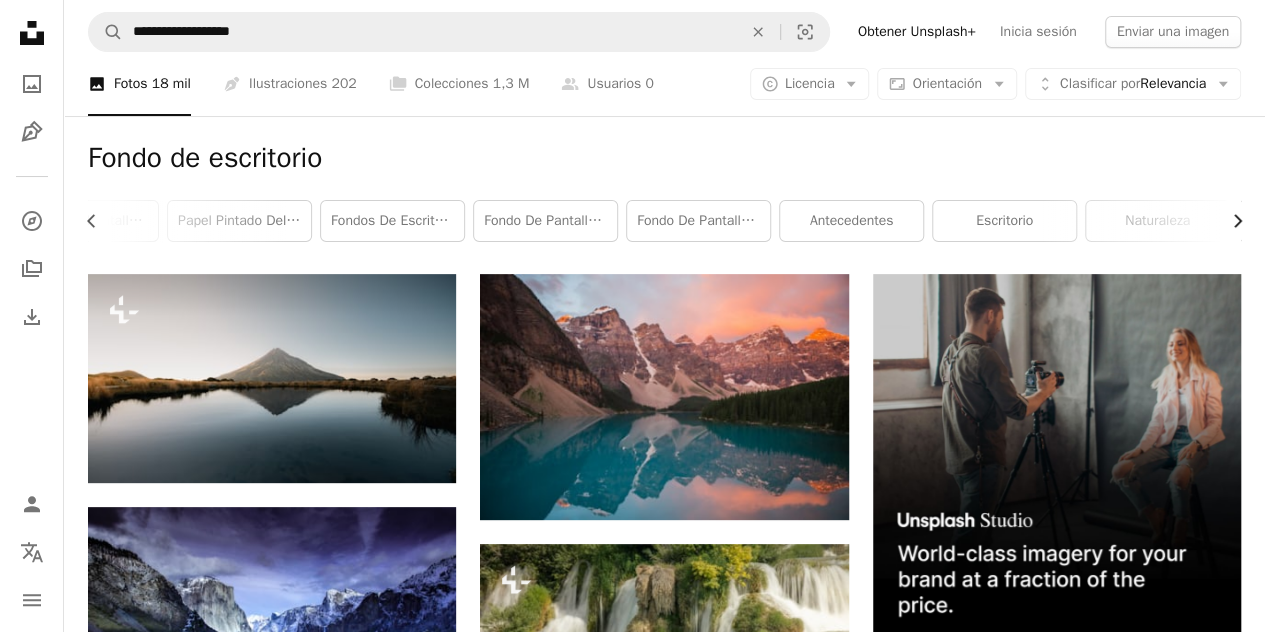 scroll, scrollTop: 0, scrollLeft: 300, axis: horizontal 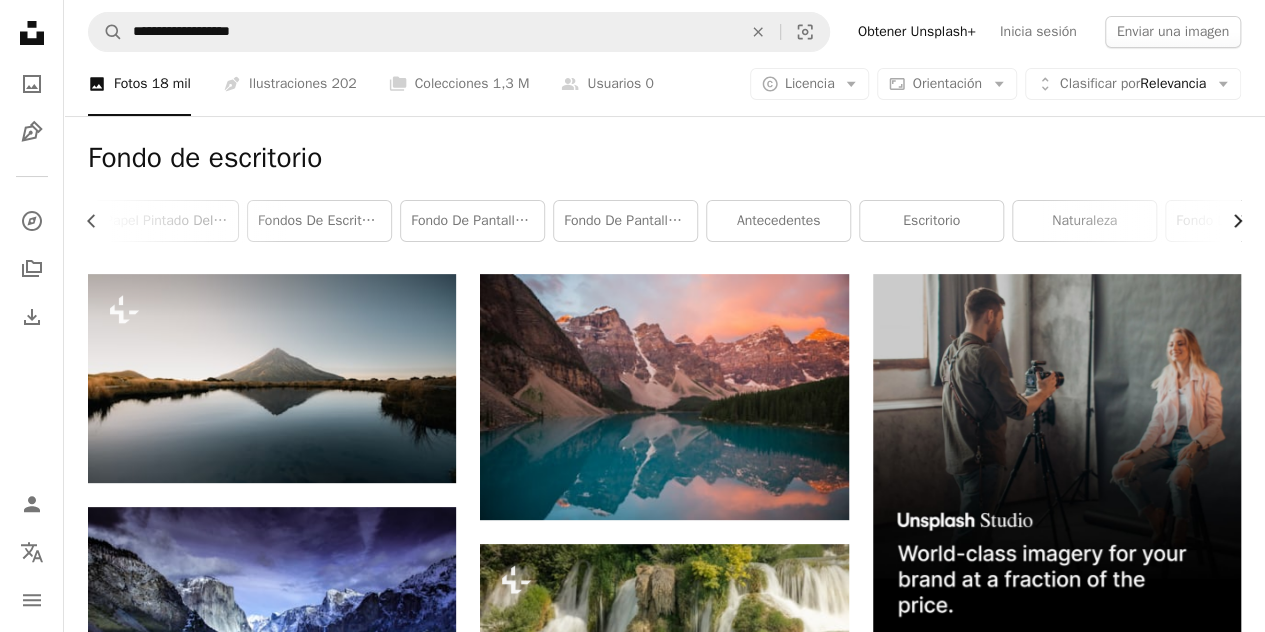 click on "Chevron right" 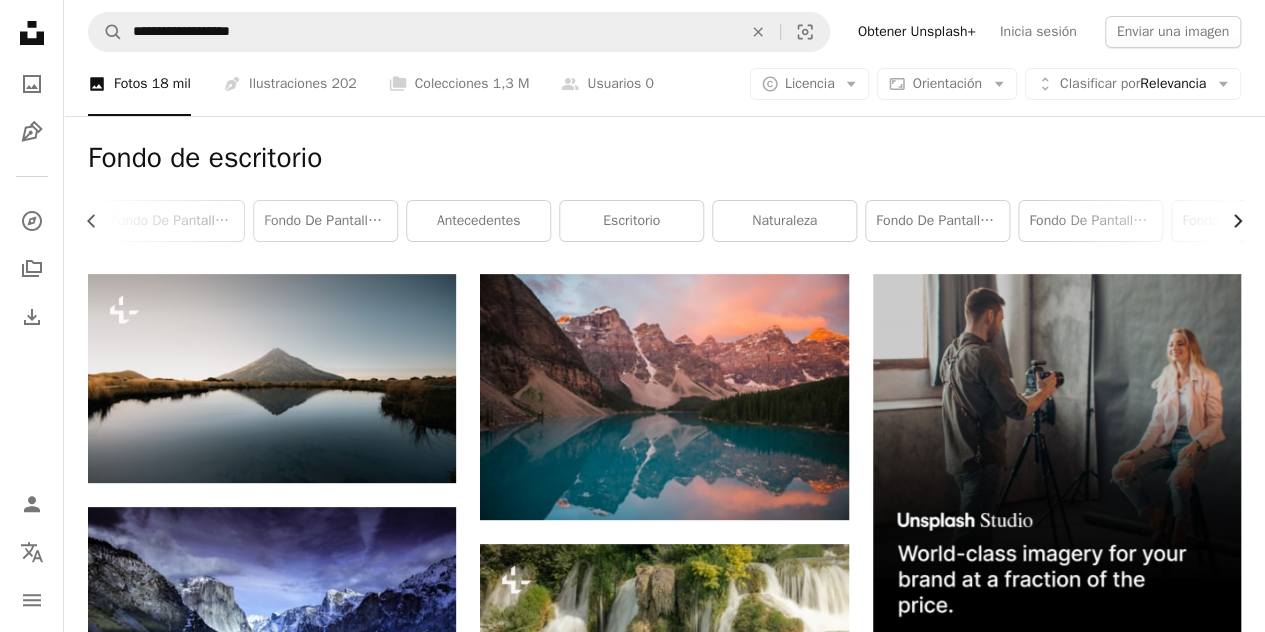 click on "Chevron right" 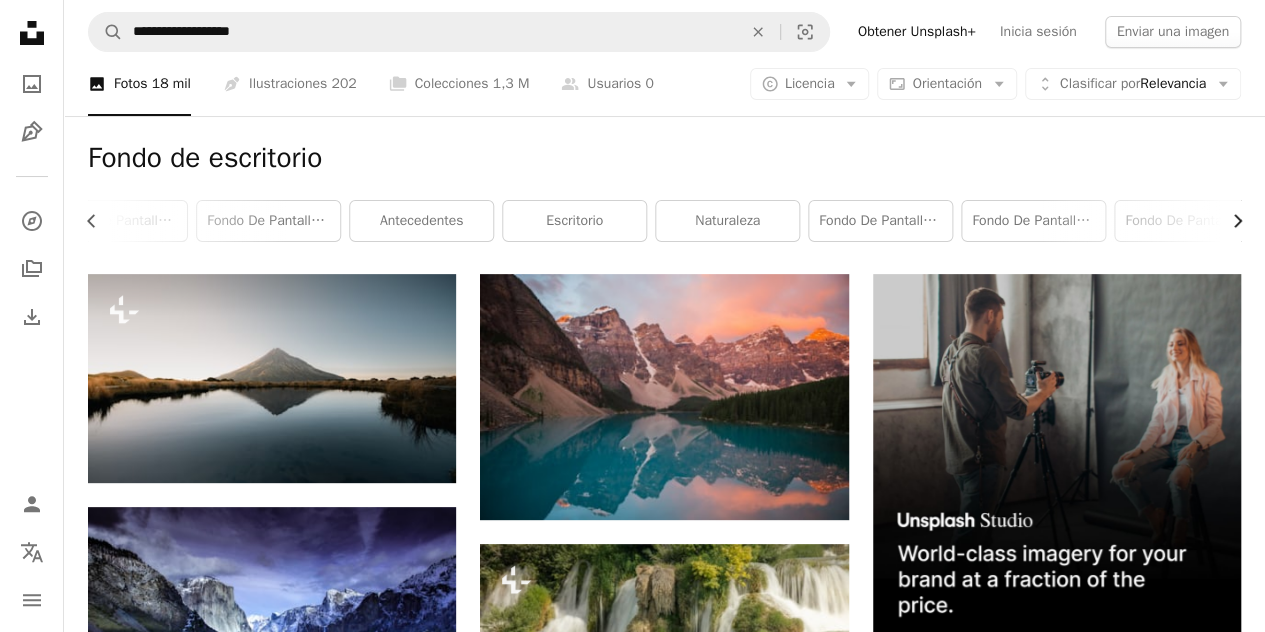 scroll, scrollTop: 0, scrollLeft: 675, axis: horizontal 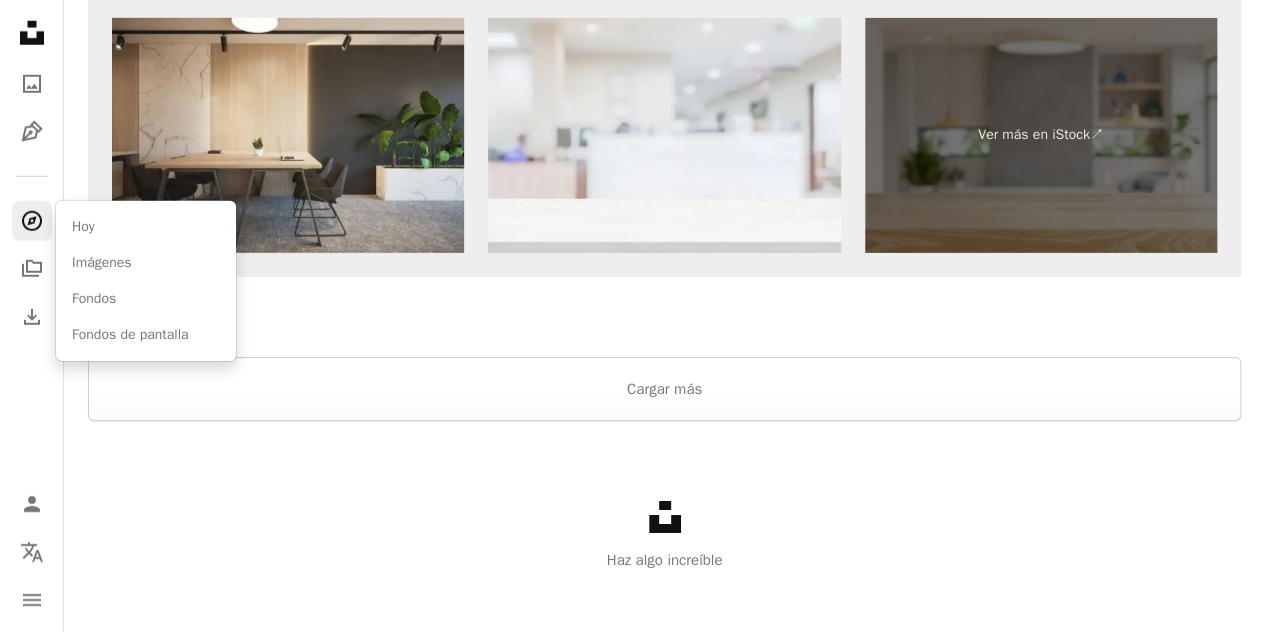 click on "A compass" 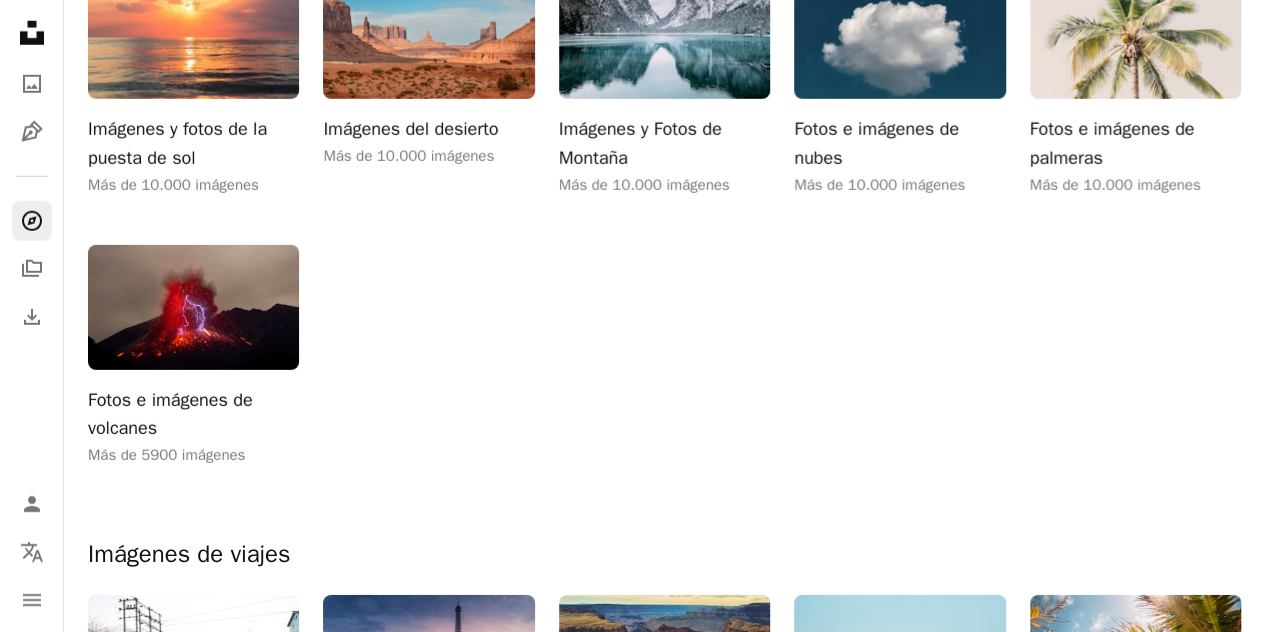 scroll, scrollTop: 0, scrollLeft: 0, axis: both 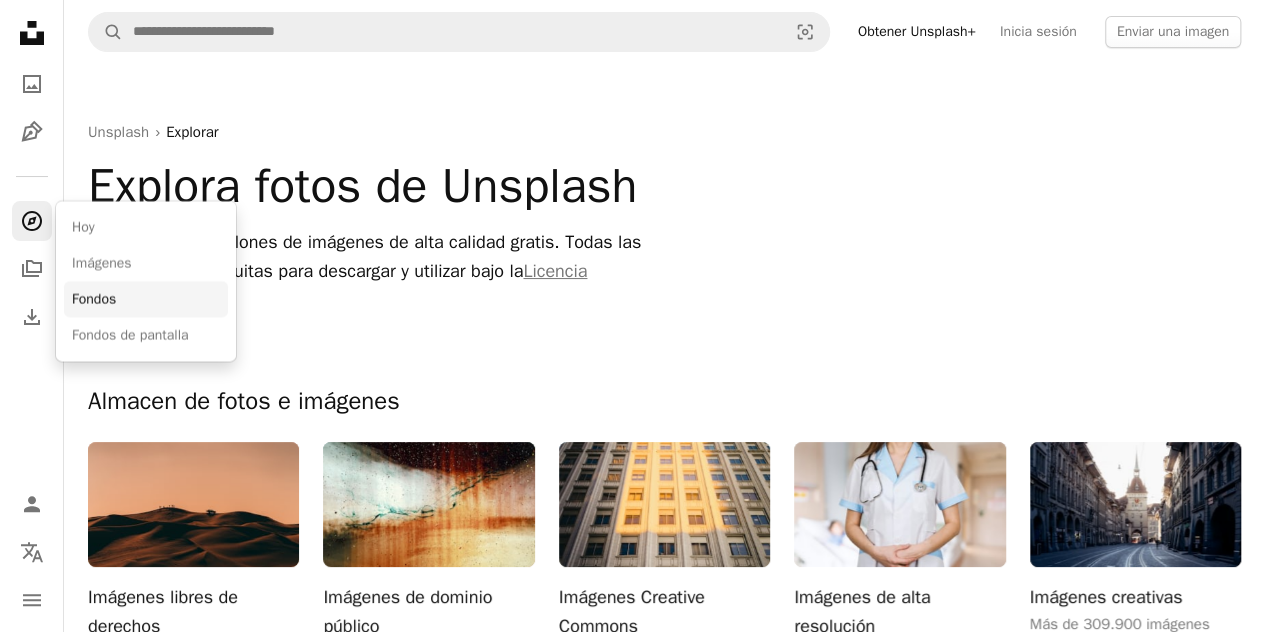 click on "Fondos" at bounding box center (146, 299) 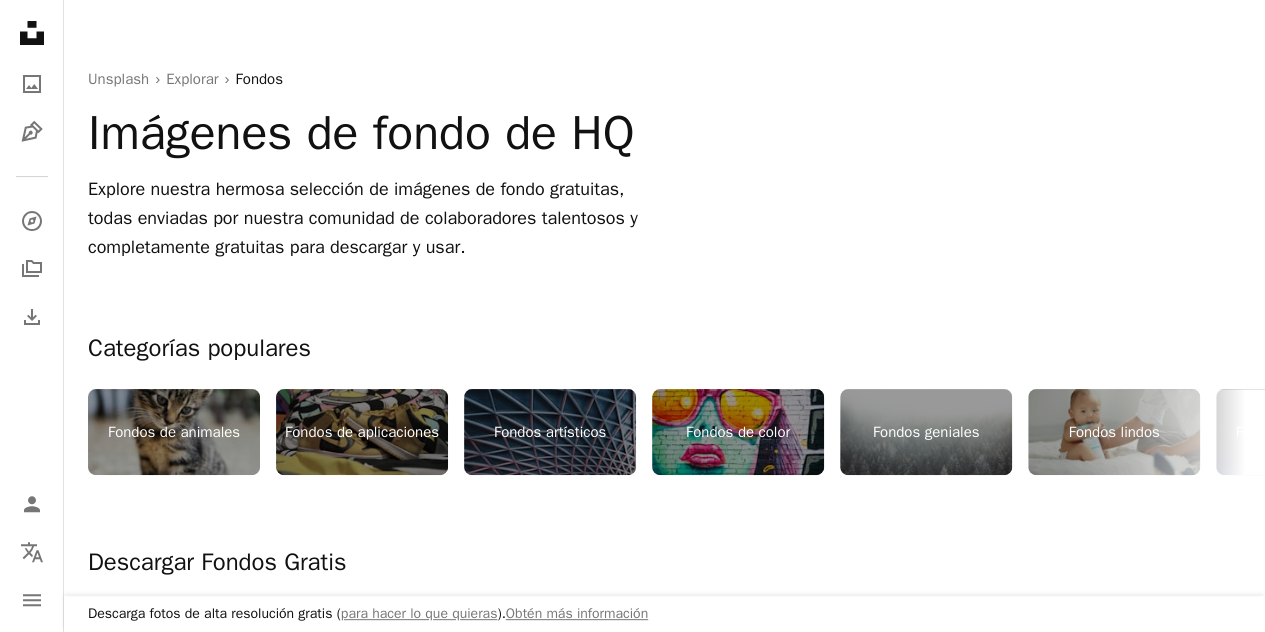 scroll, scrollTop: 54, scrollLeft: 0, axis: vertical 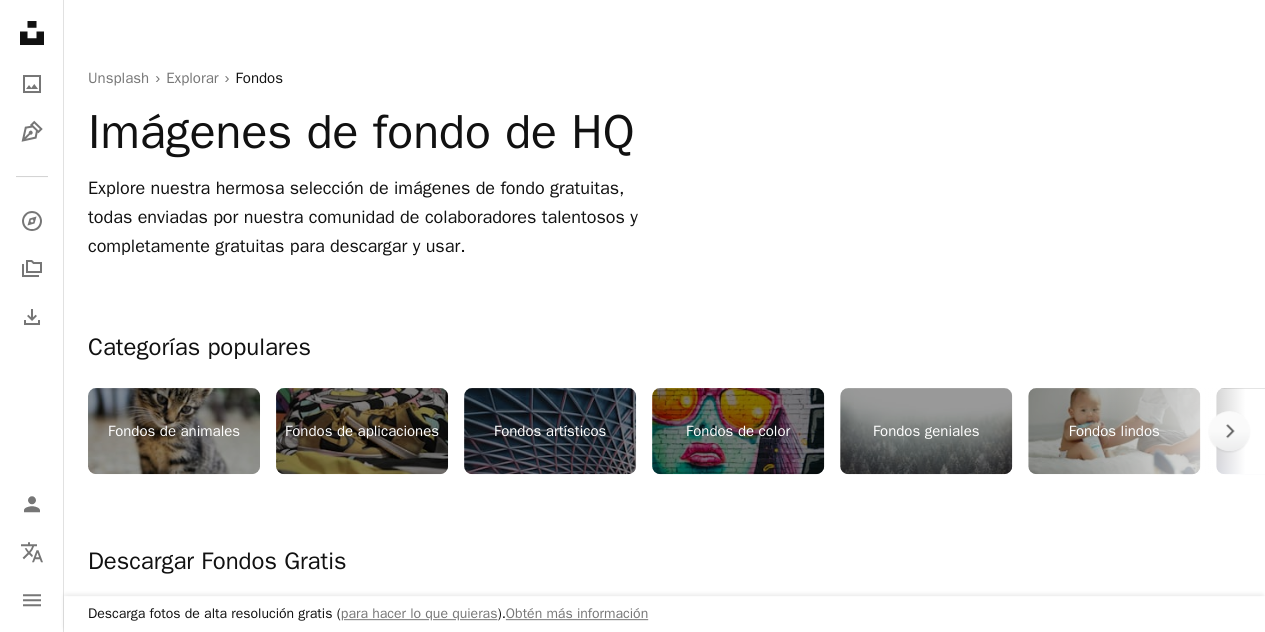 click on "Fondos de color" at bounding box center [738, 431] 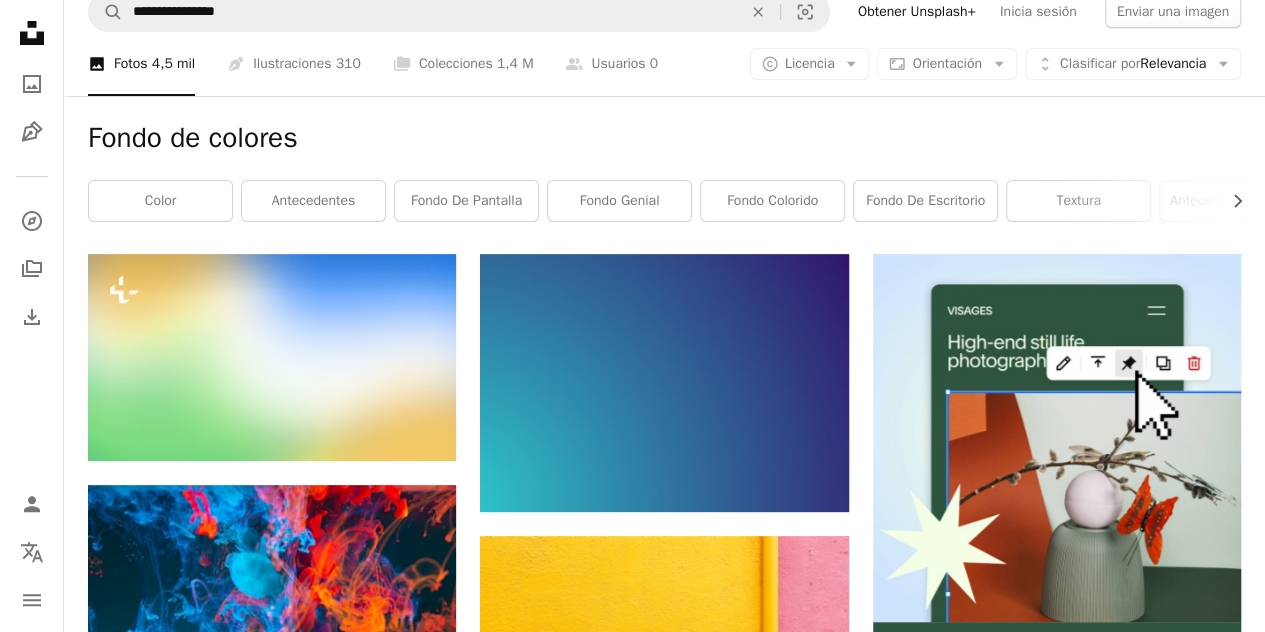 scroll, scrollTop: 0, scrollLeft: 0, axis: both 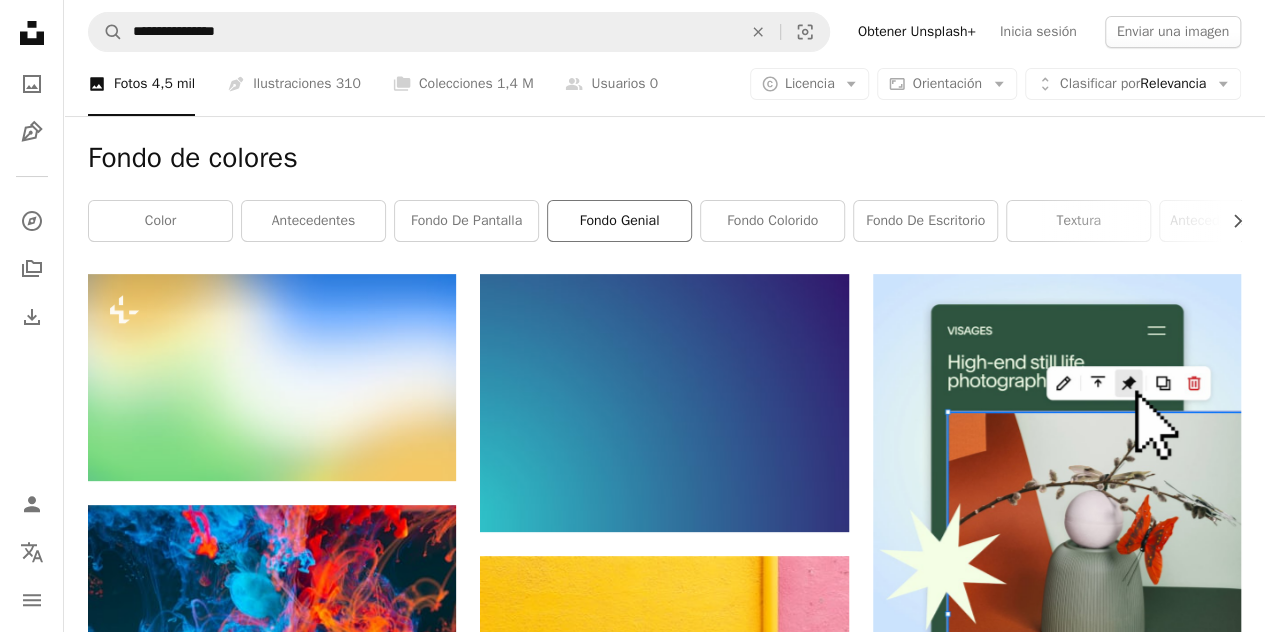 click on "Fondo genial" at bounding box center (619, 221) 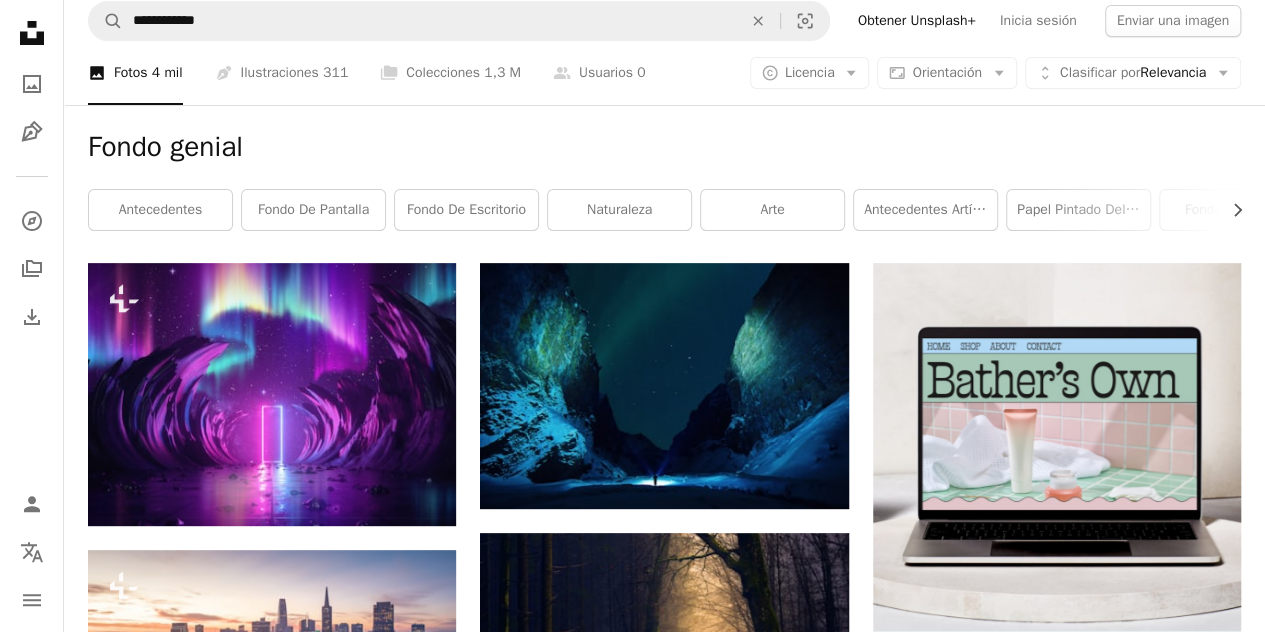 scroll, scrollTop: 0, scrollLeft: 0, axis: both 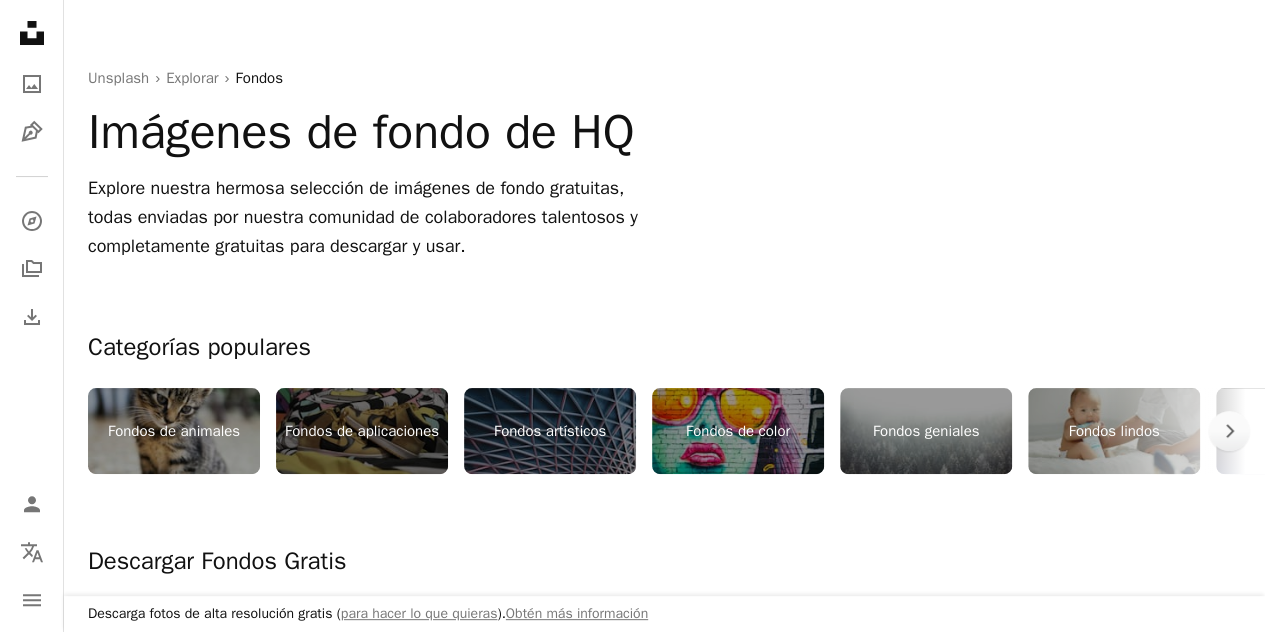 click on "Fondos de aplicaciones" at bounding box center (362, 431) 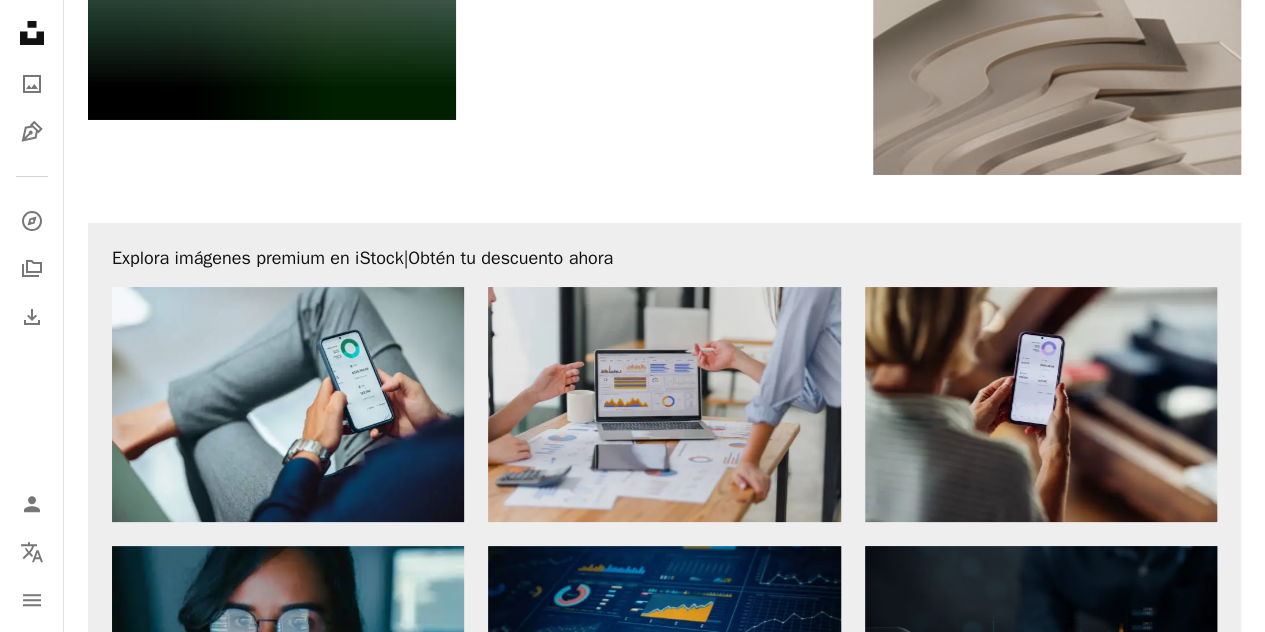 scroll, scrollTop: 4225, scrollLeft: 0, axis: vertical 